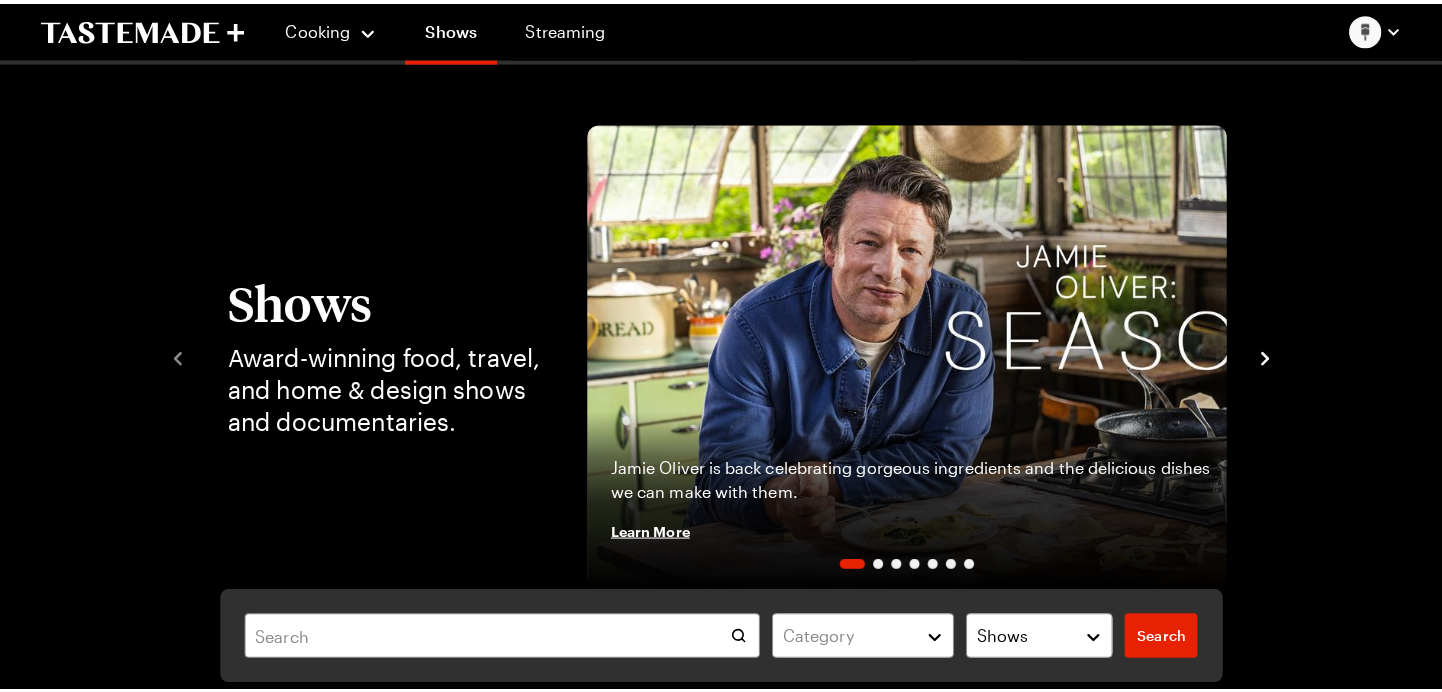 scroll, scrollTop: 0, scrollLeft: 0, axis: both 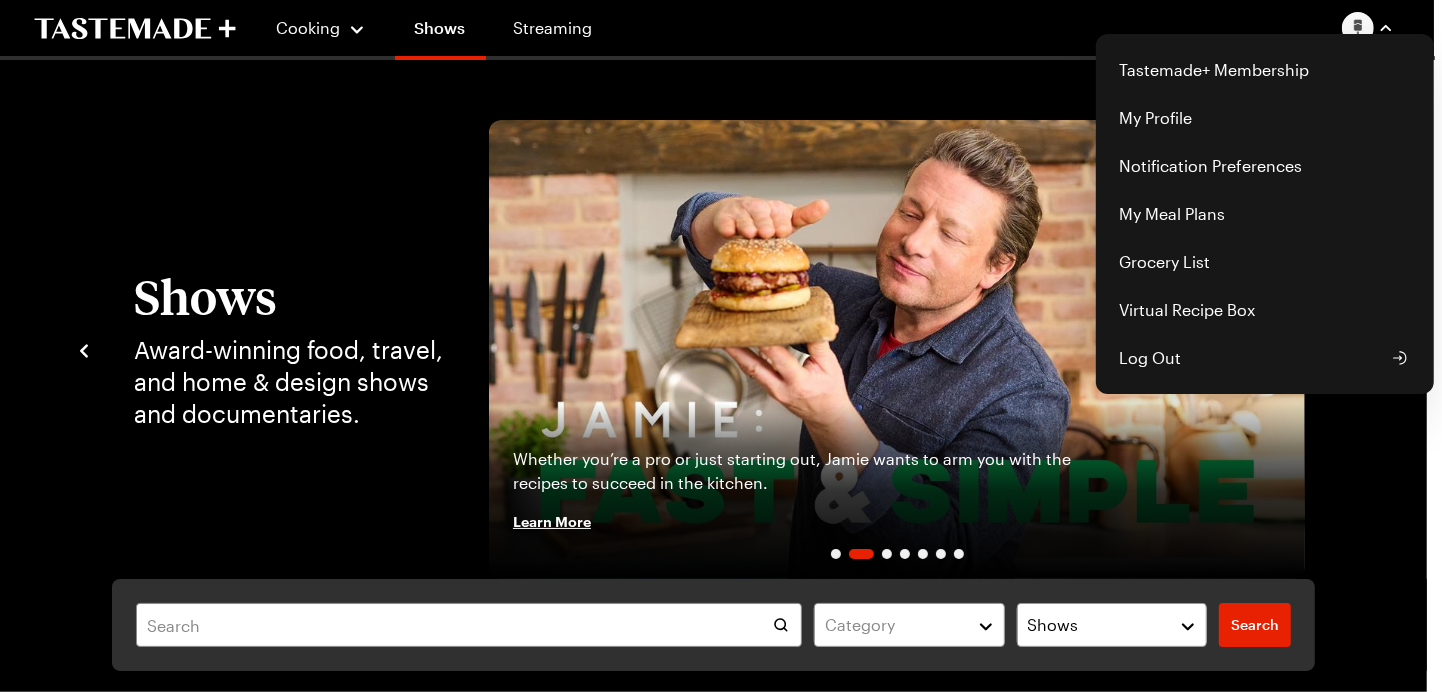 click on "Chef Andrew Zimmern demystifies sourcing wild game and cooking gourmet food over an open fire. Learn More Learn More Learn More Newest Episodes - All Shows Pizza-Town Episode from: Food Shows" at bounding box center (713, 1642) 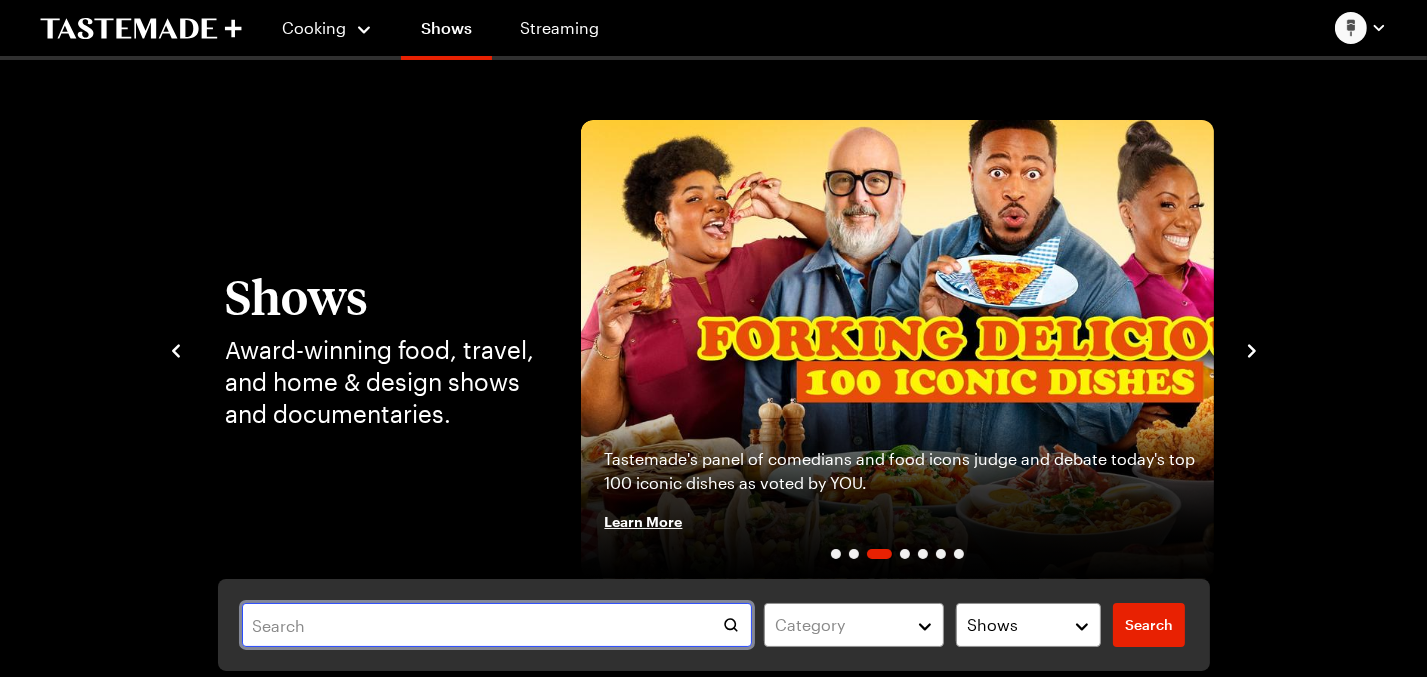 click at bounding box center (497, 625) 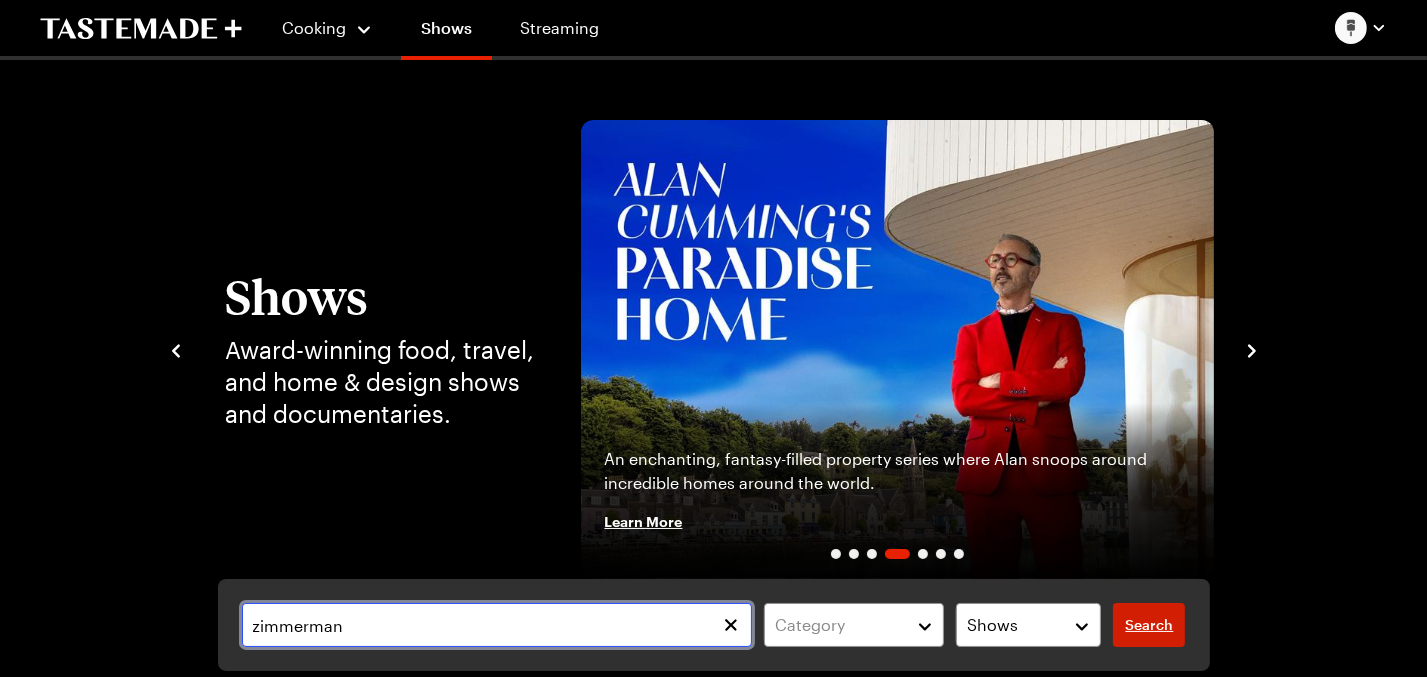 type on "zimmerman" 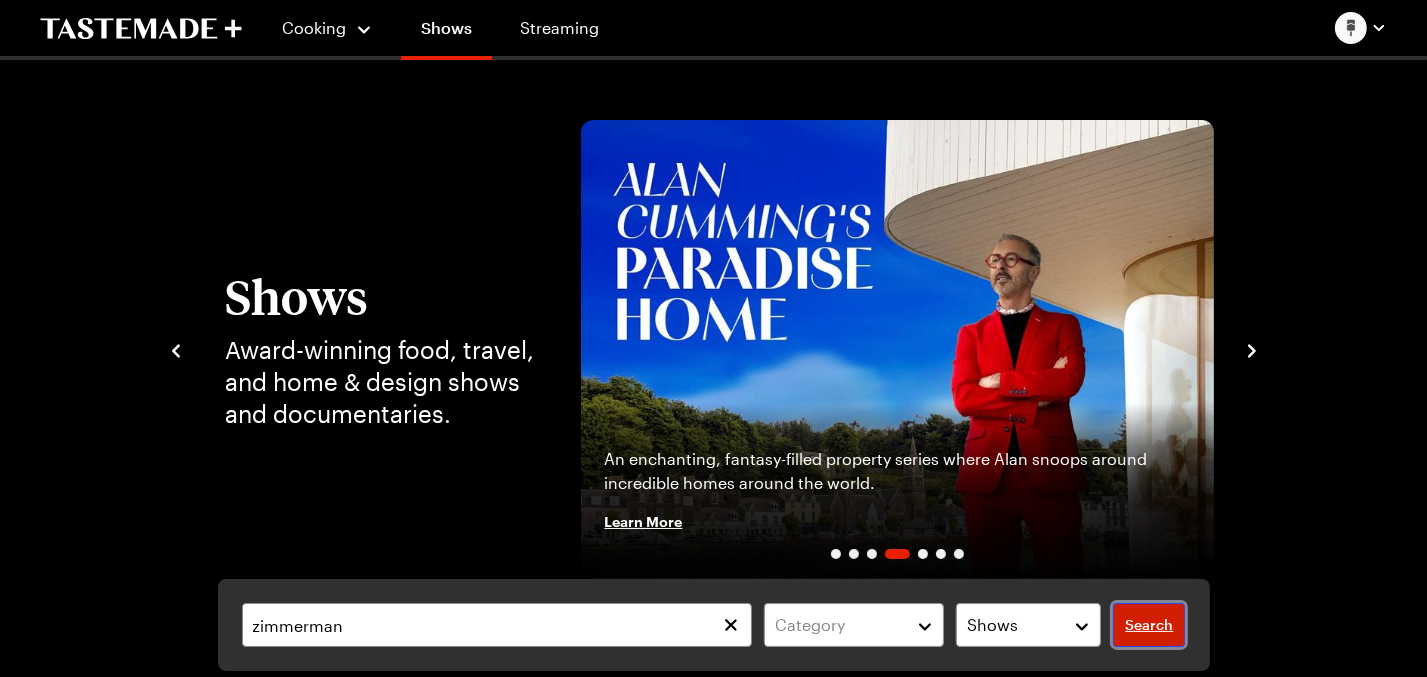 click on "Search" at bounding box center [1149, 625] 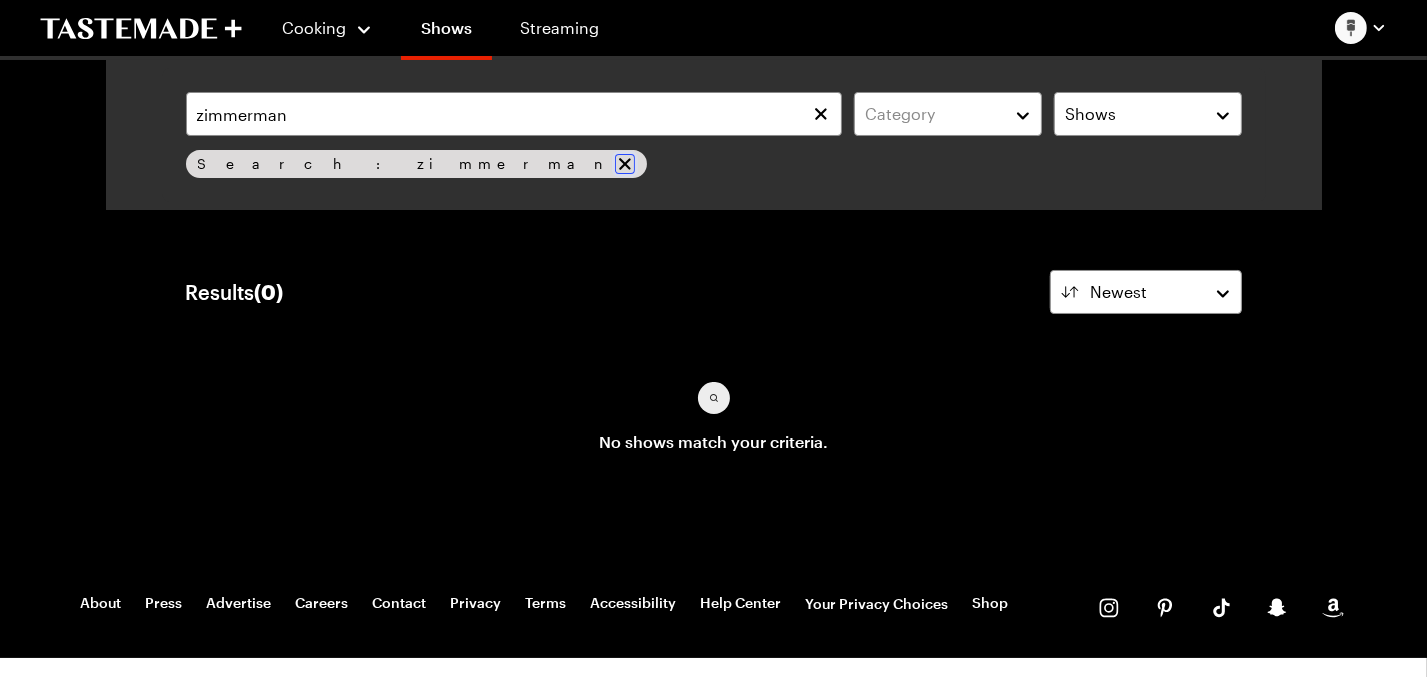 click 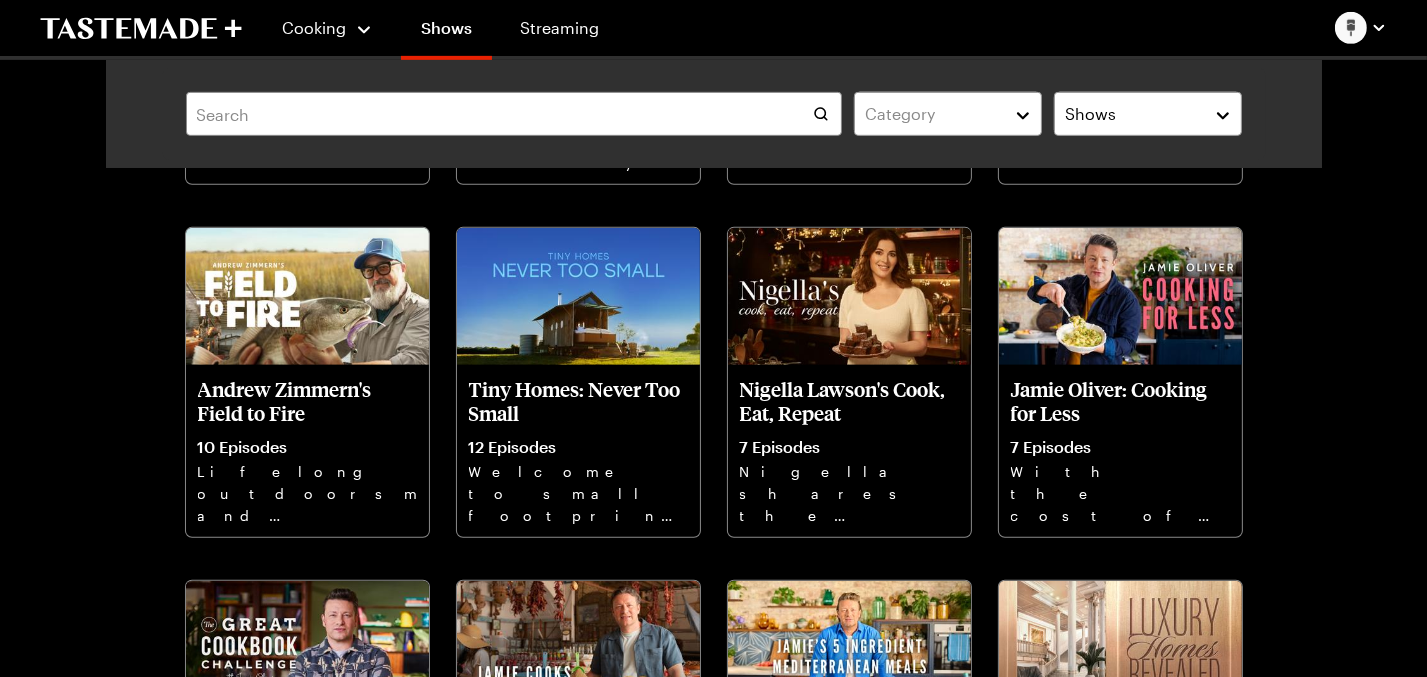 scroll, scrollTop: 1148, scrollLeft: 0, axis: vertical 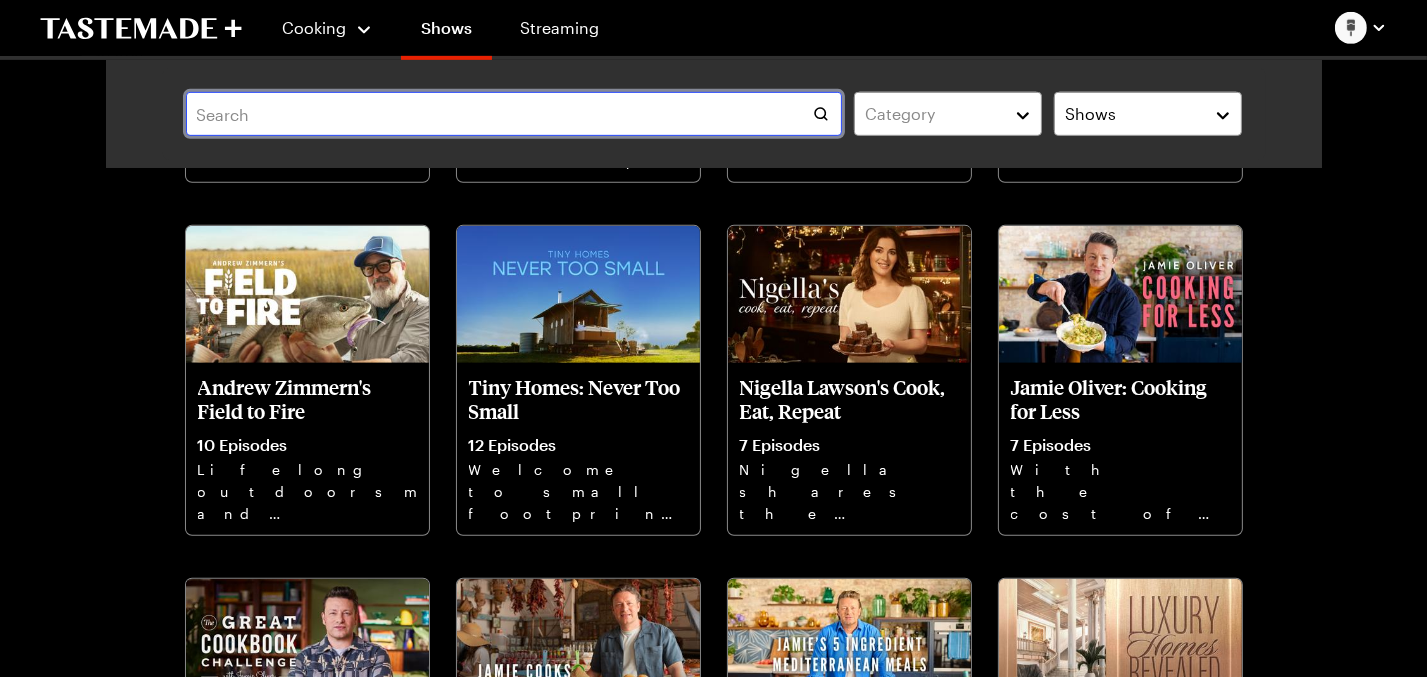 click at bounding box center (514, 114) 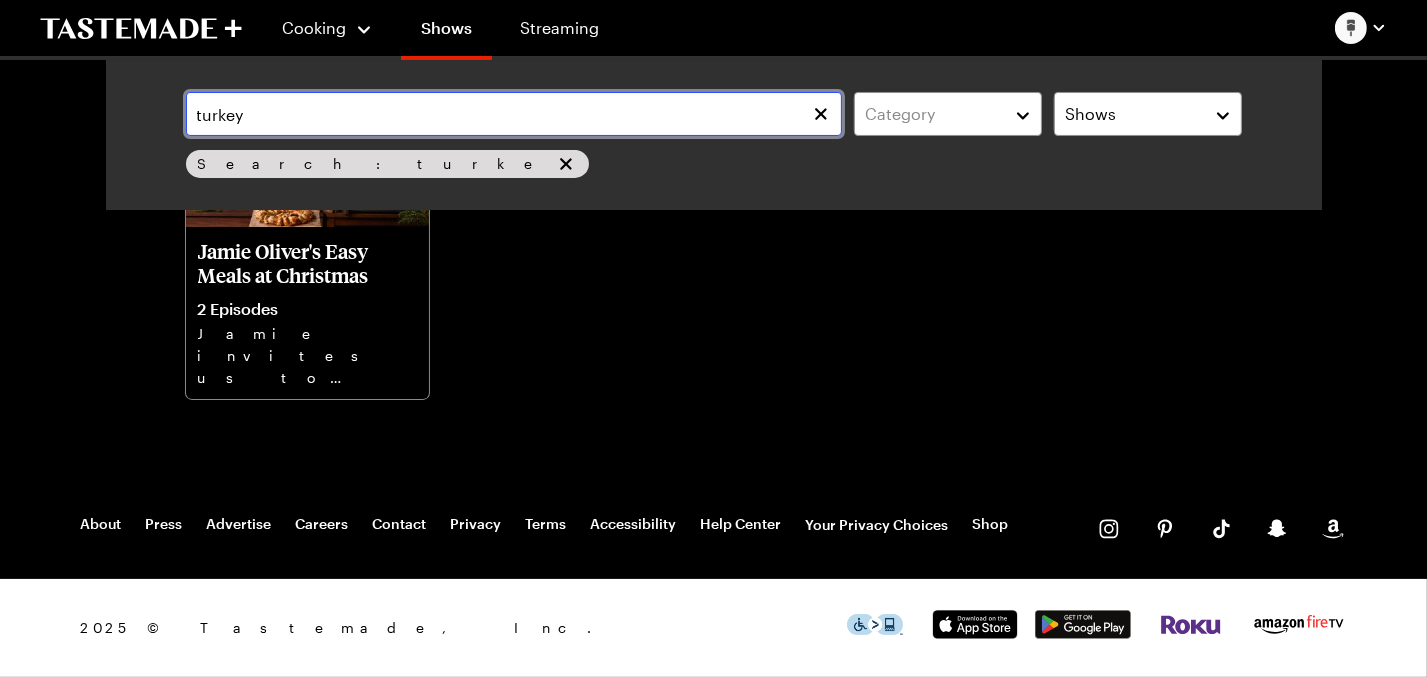scroll, scrollTop: 296, scrollLeft: 0, axis: vertical 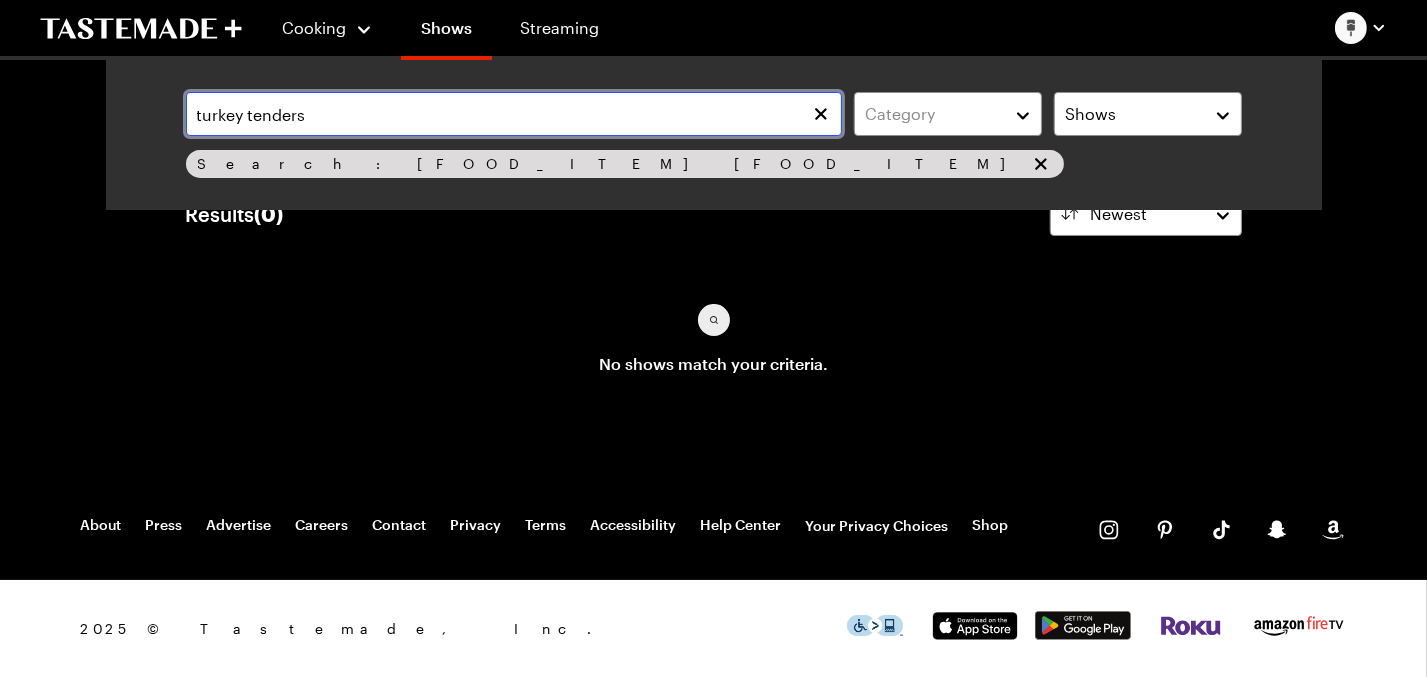 click on "turkey tenders" at bounding box center (514, 114) 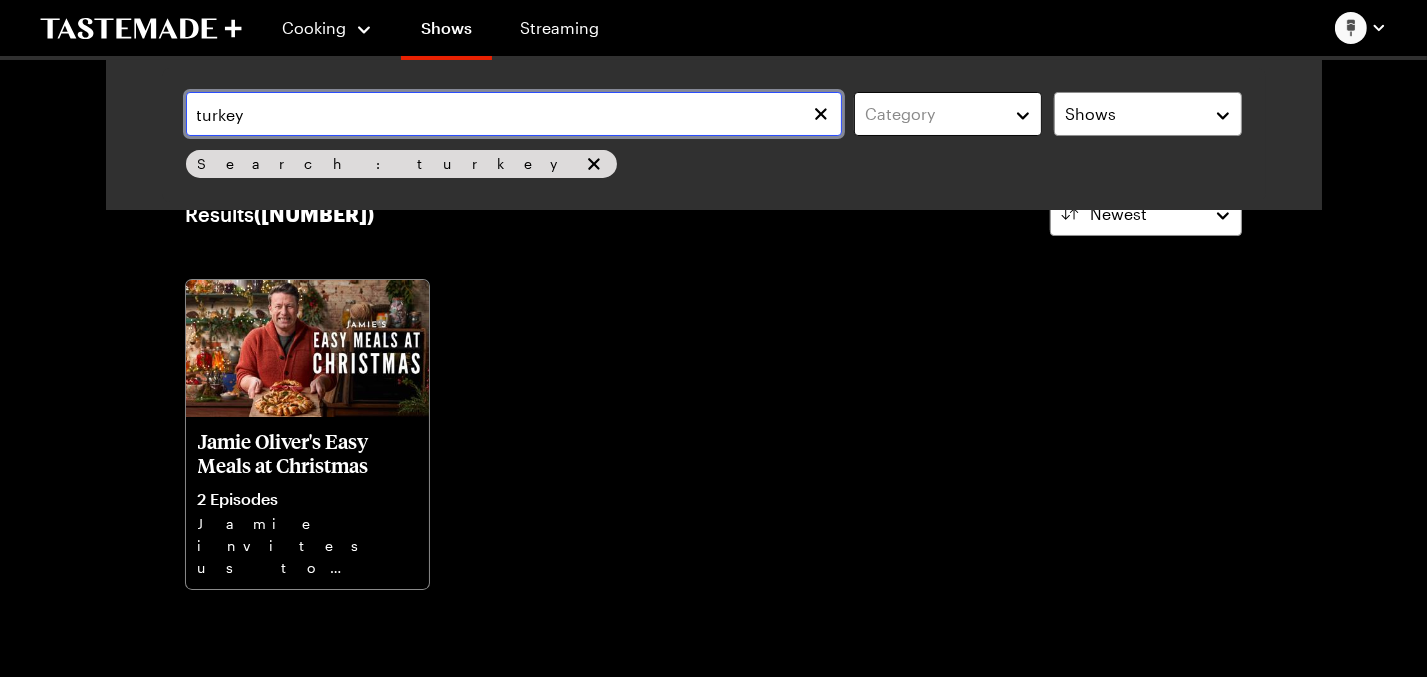 type on "turkey" 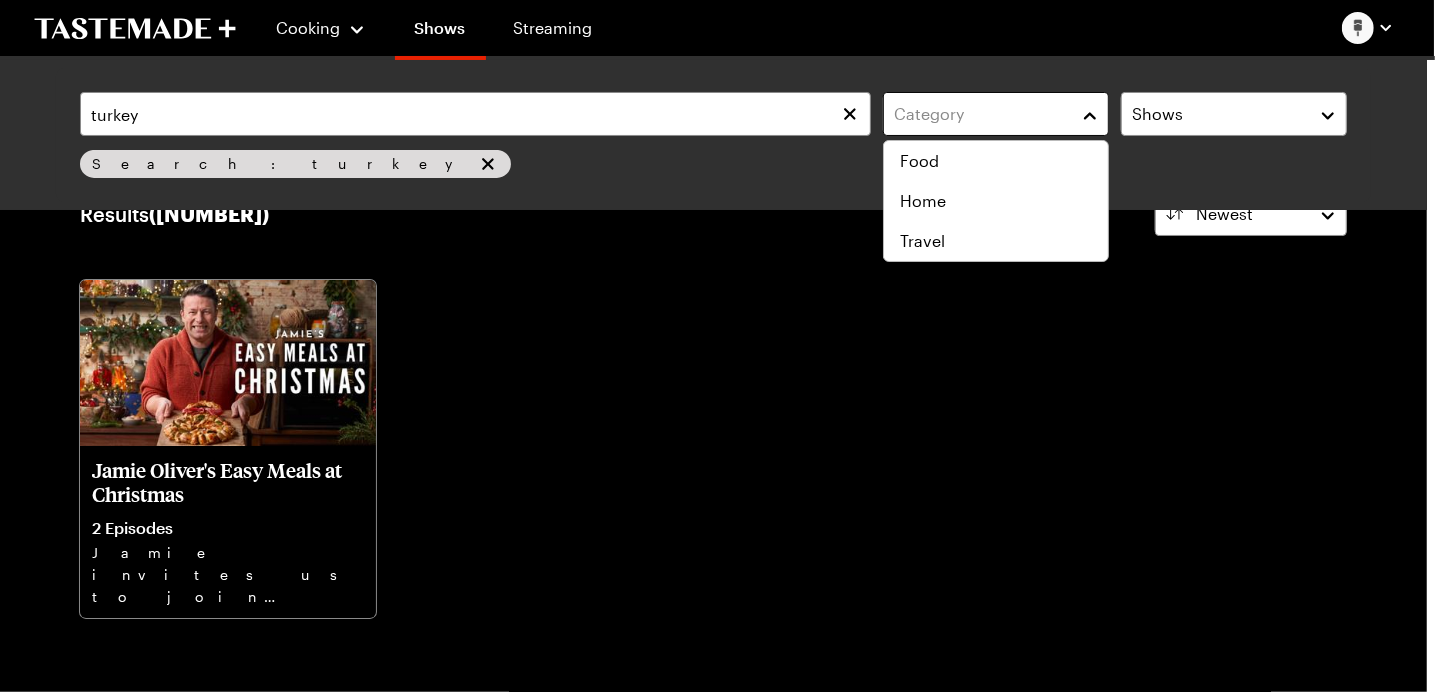 click on "Category" at bounding box center [996, 114] 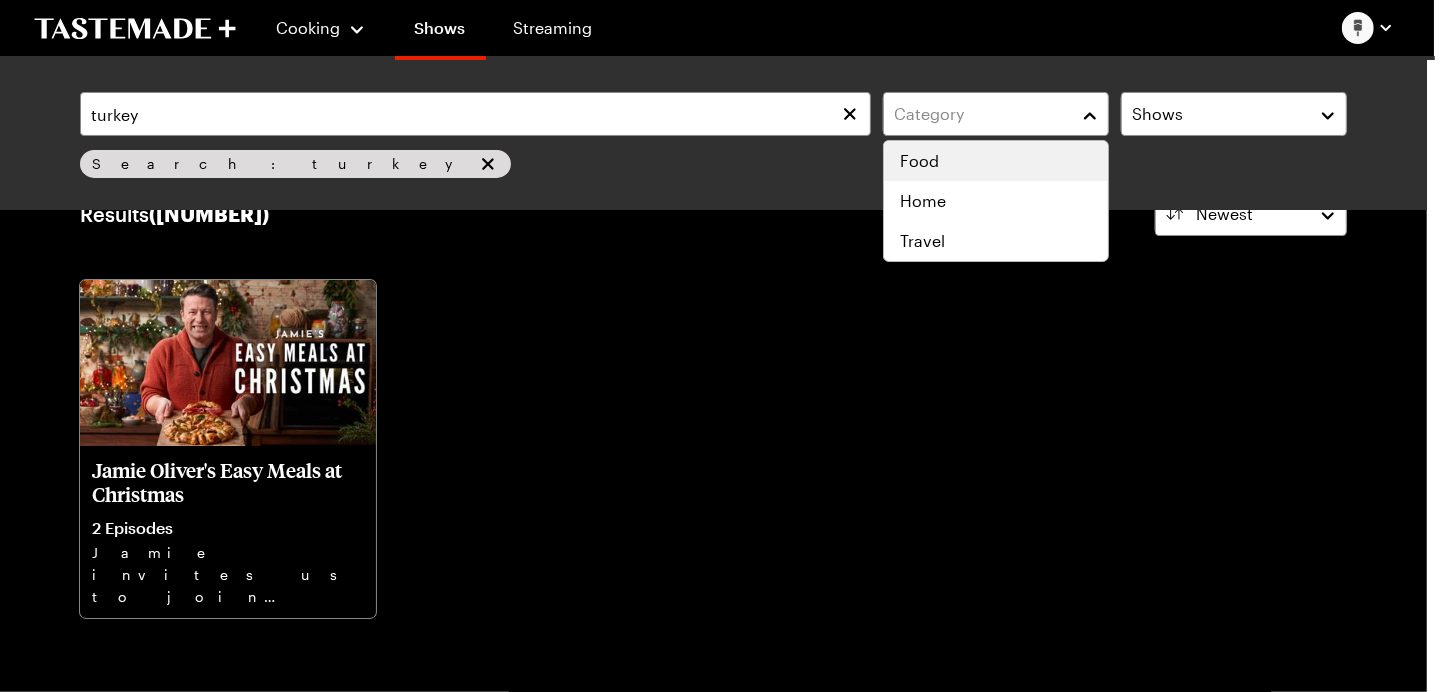 click on "Food" at bounding box center (919, 161) 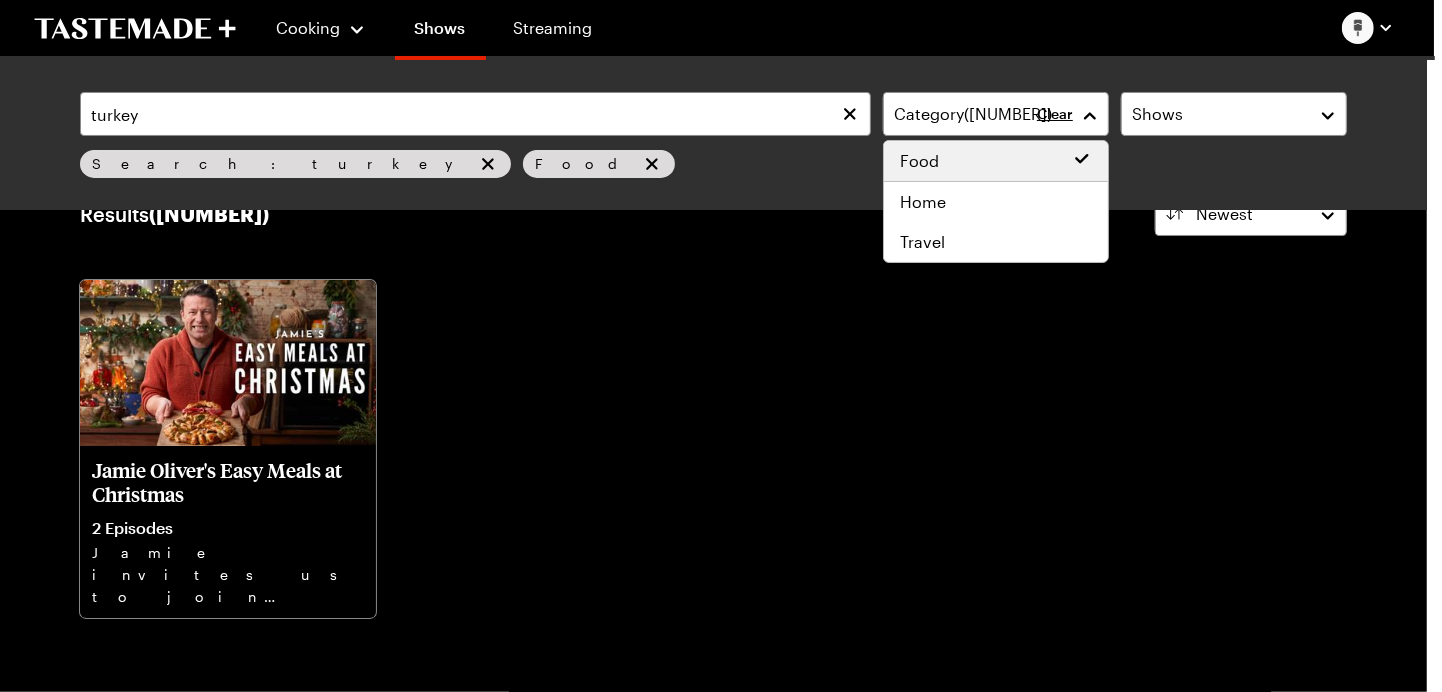 click on "Newest [NAME]'s Easy Meals at Christmas [NUMBER] Episodes [NAME] invites us to join him and his family in [LOCATION] as they prepare for Christmas! Load More" at bounding box center [713, 340] 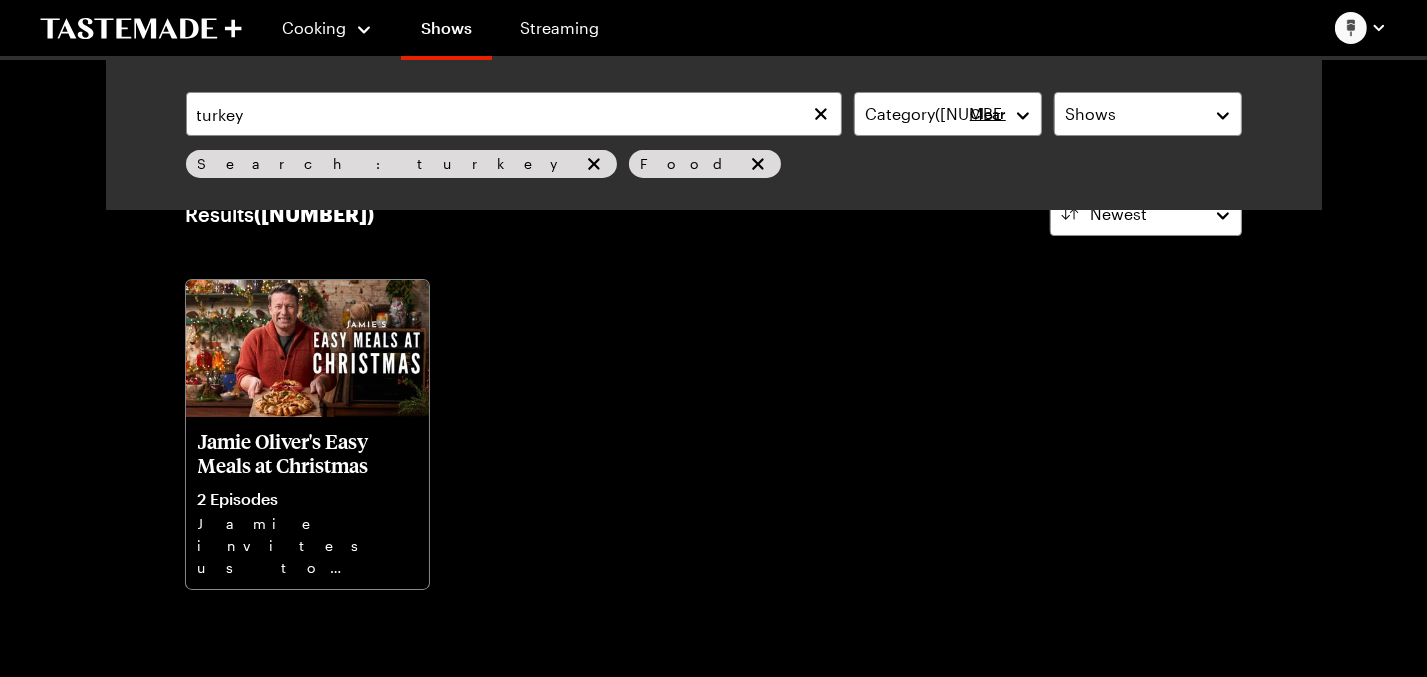scroll, scrollTop: 0, scrollLeft: 0, axis: both 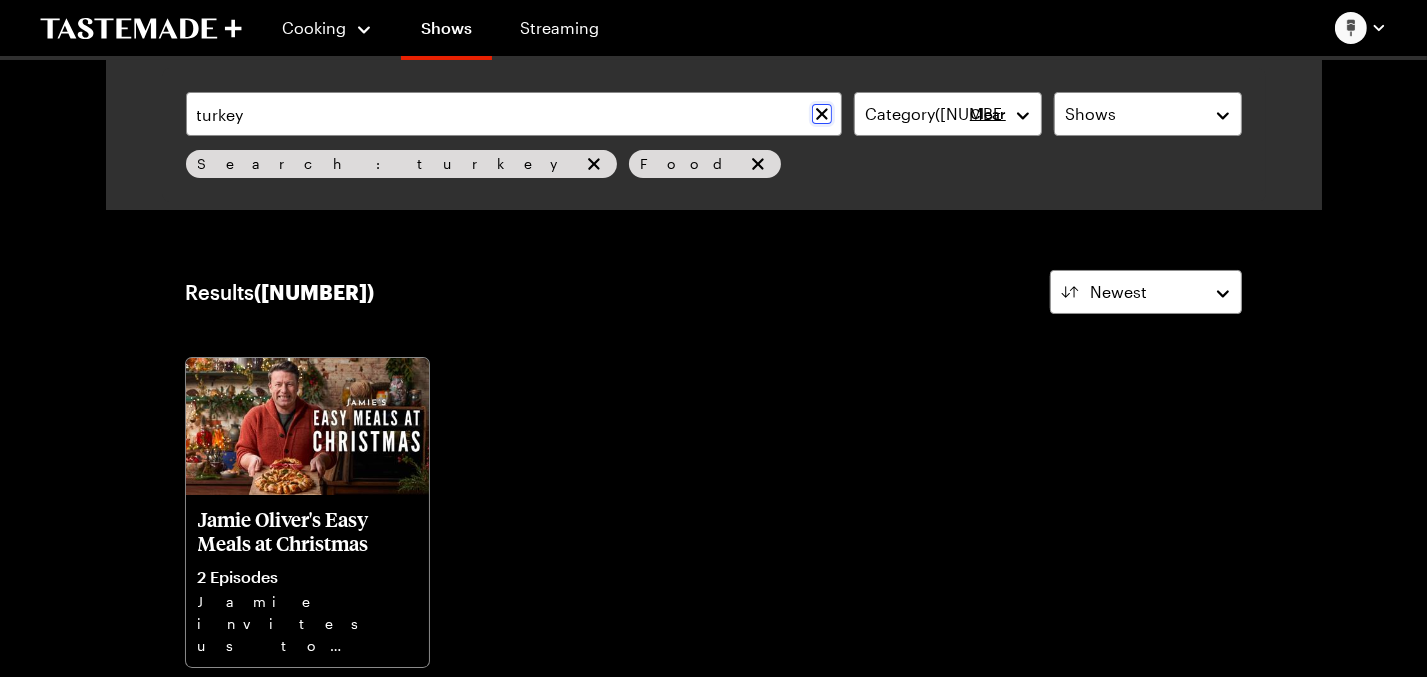 click 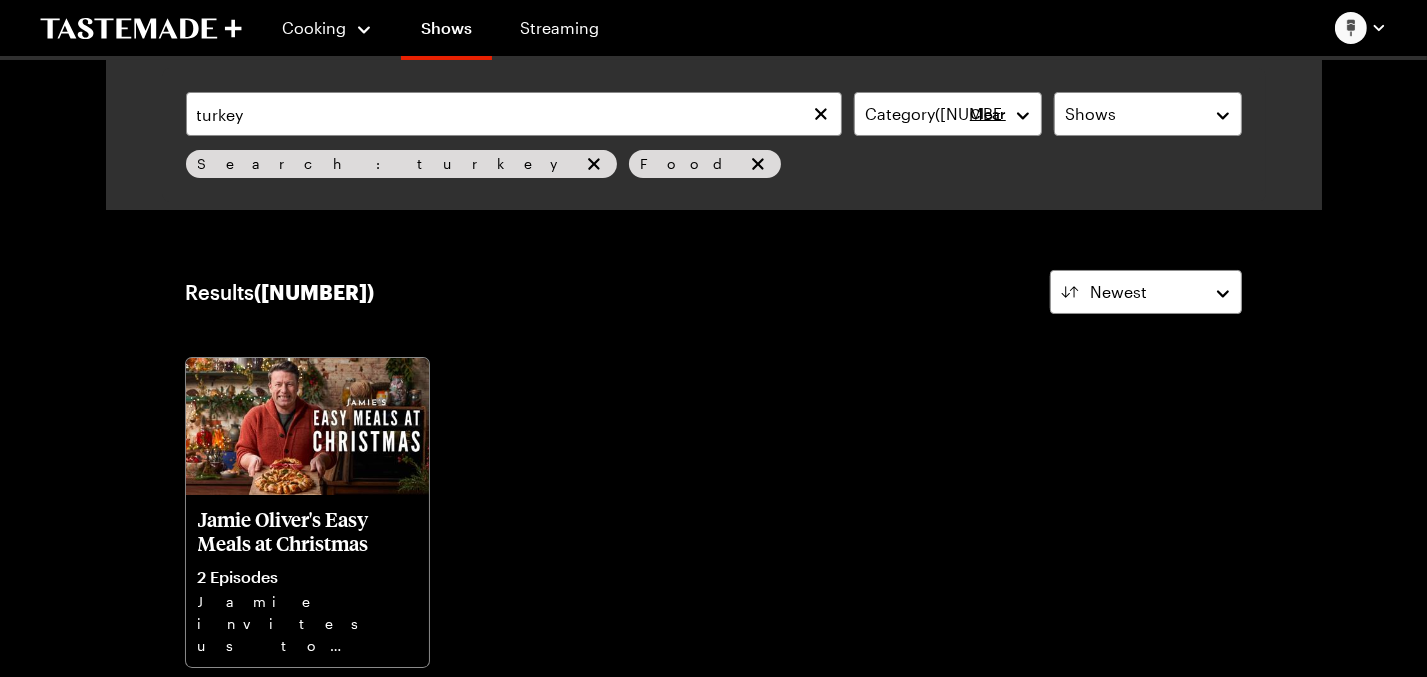 type 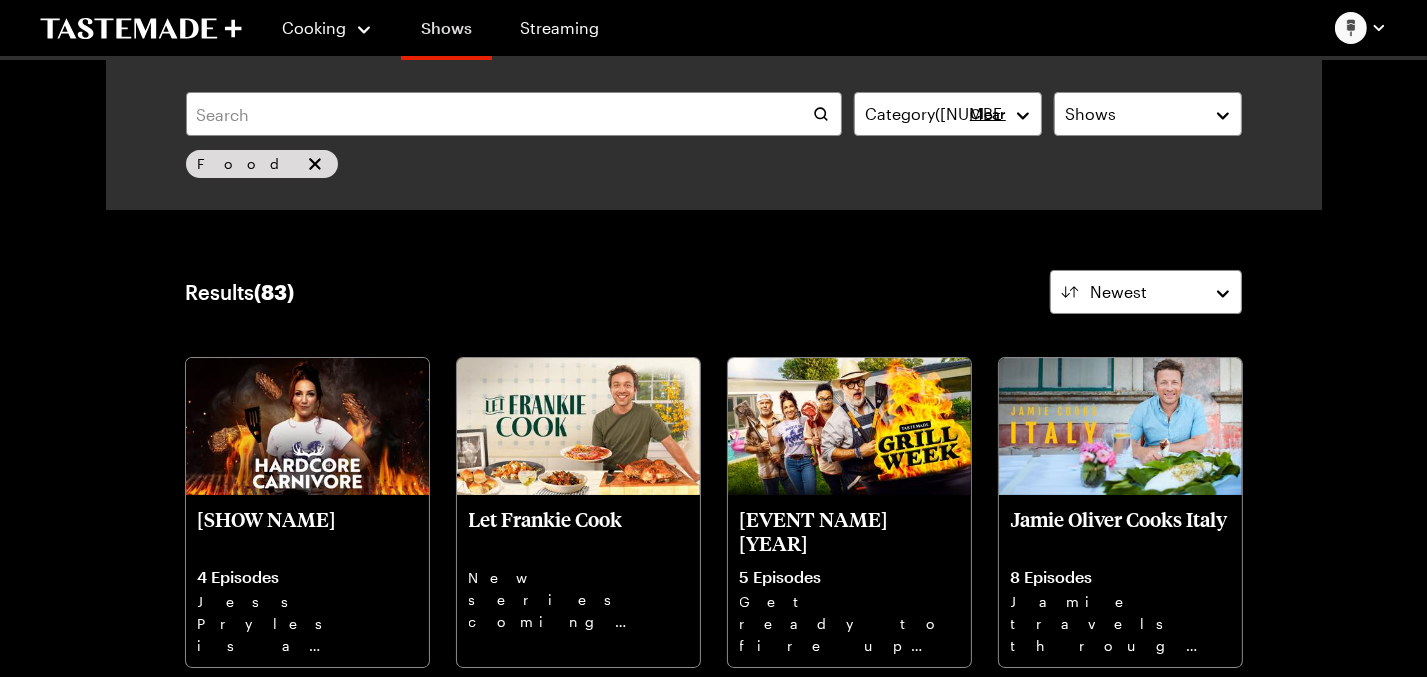 click on "Shows" at bounding box center (446, 32) 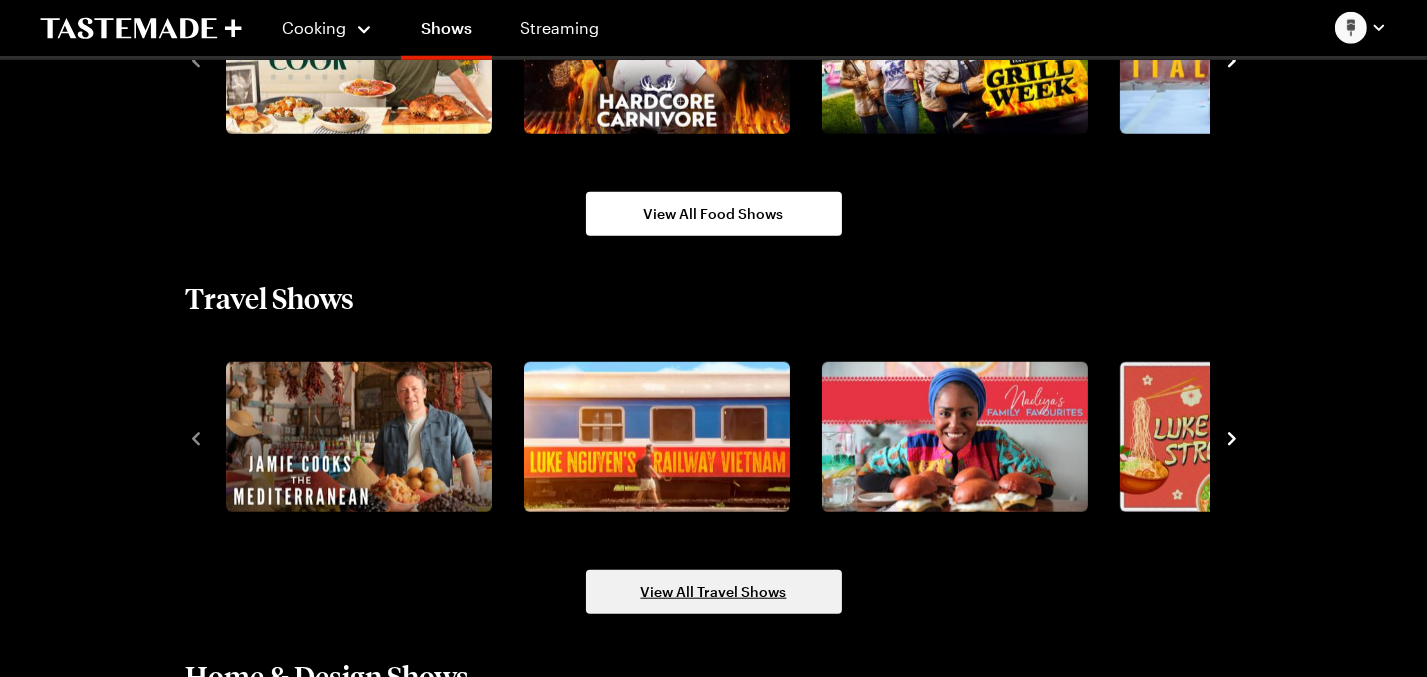 scroll, scrollTop: 1994, scrollLeft: 0, axis: vertical 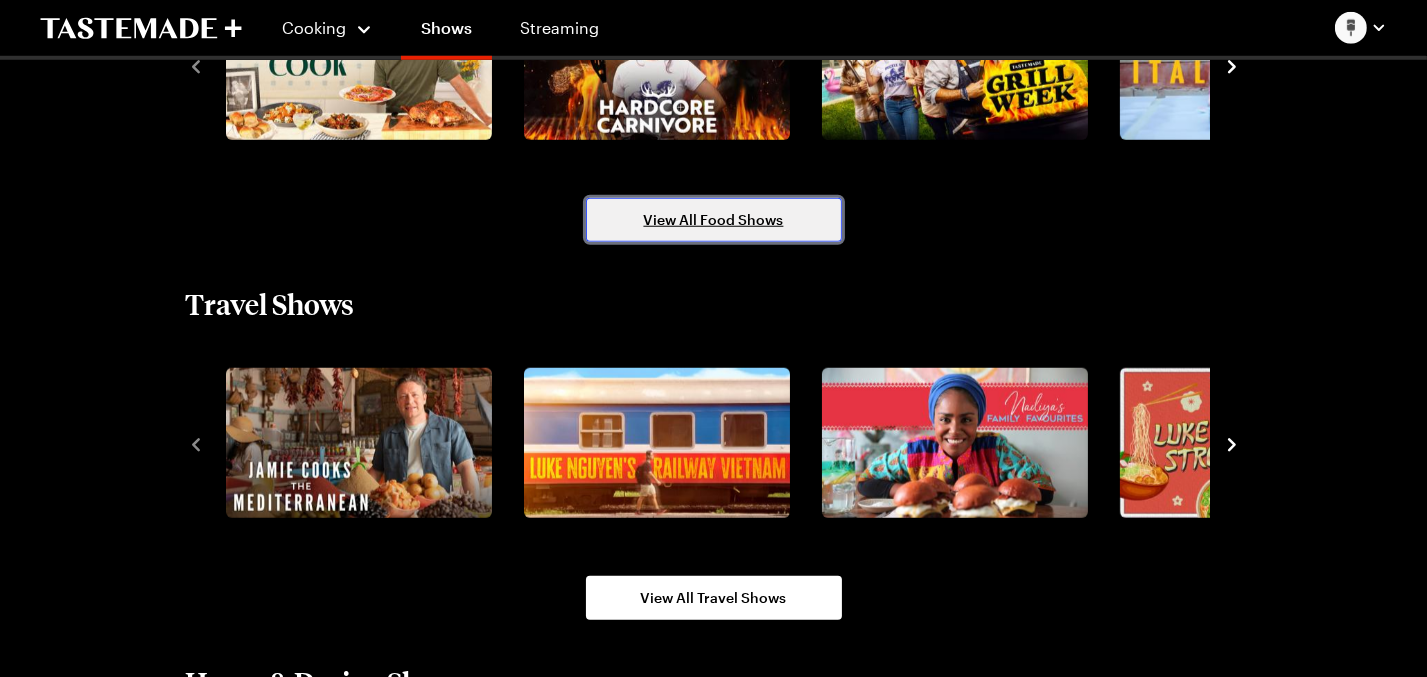 click on "View All Food Shows" at bounding box center [714, 220] 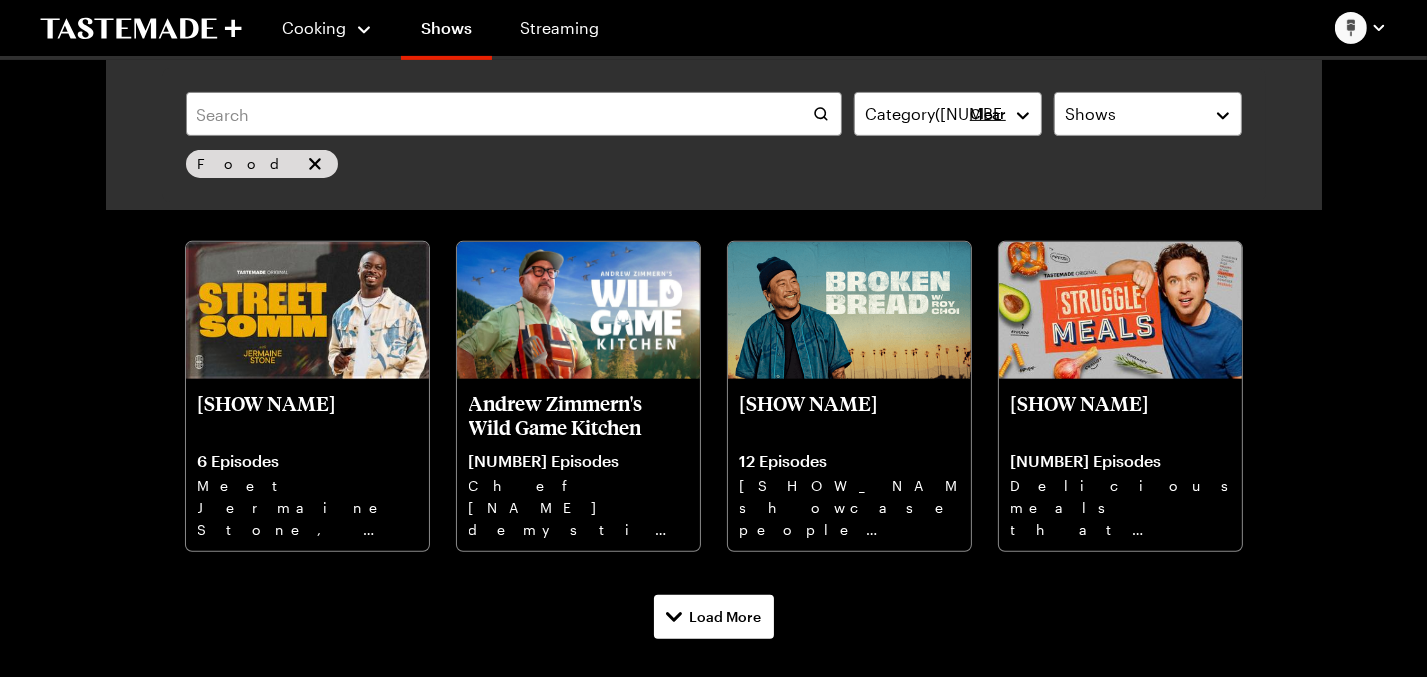 scroll, scrollTop: 821, scrollLeft: 0, axis: vertical 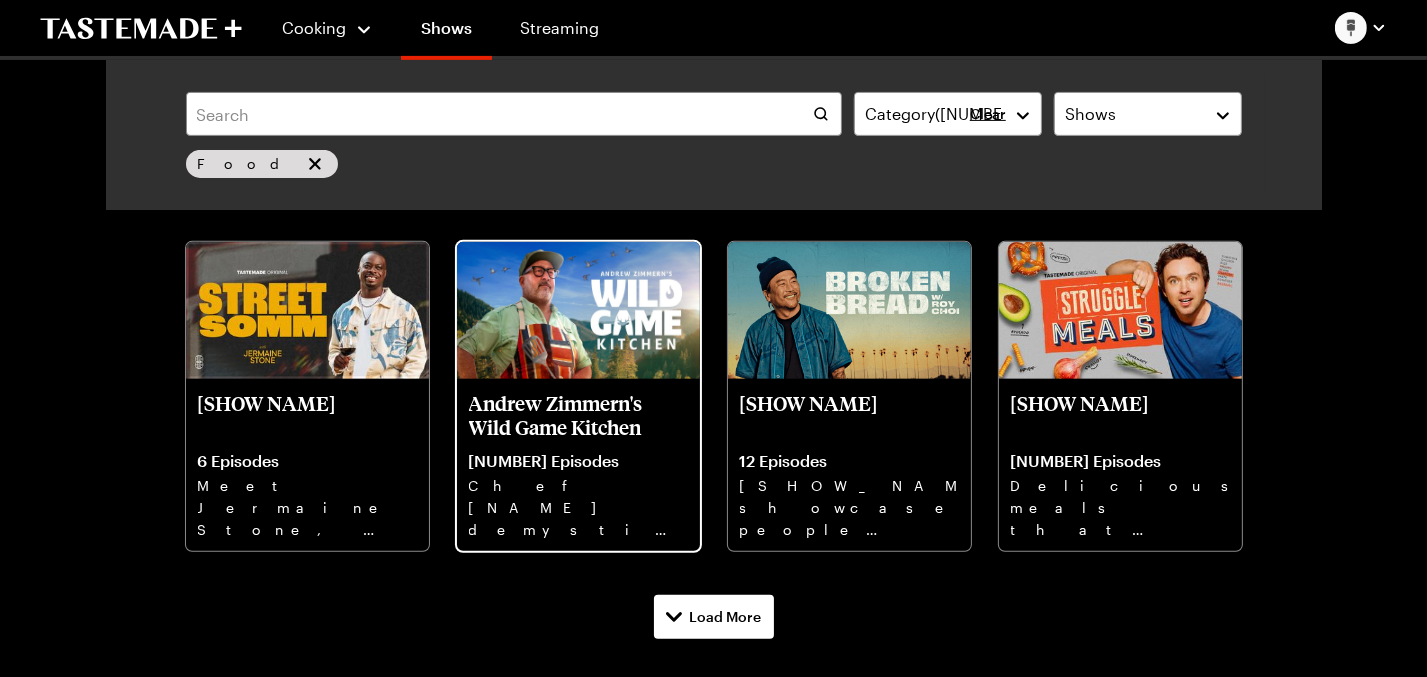 click on "Andrew Zimmern's Wild Game Kitchen" at bounding box center [578, 415] 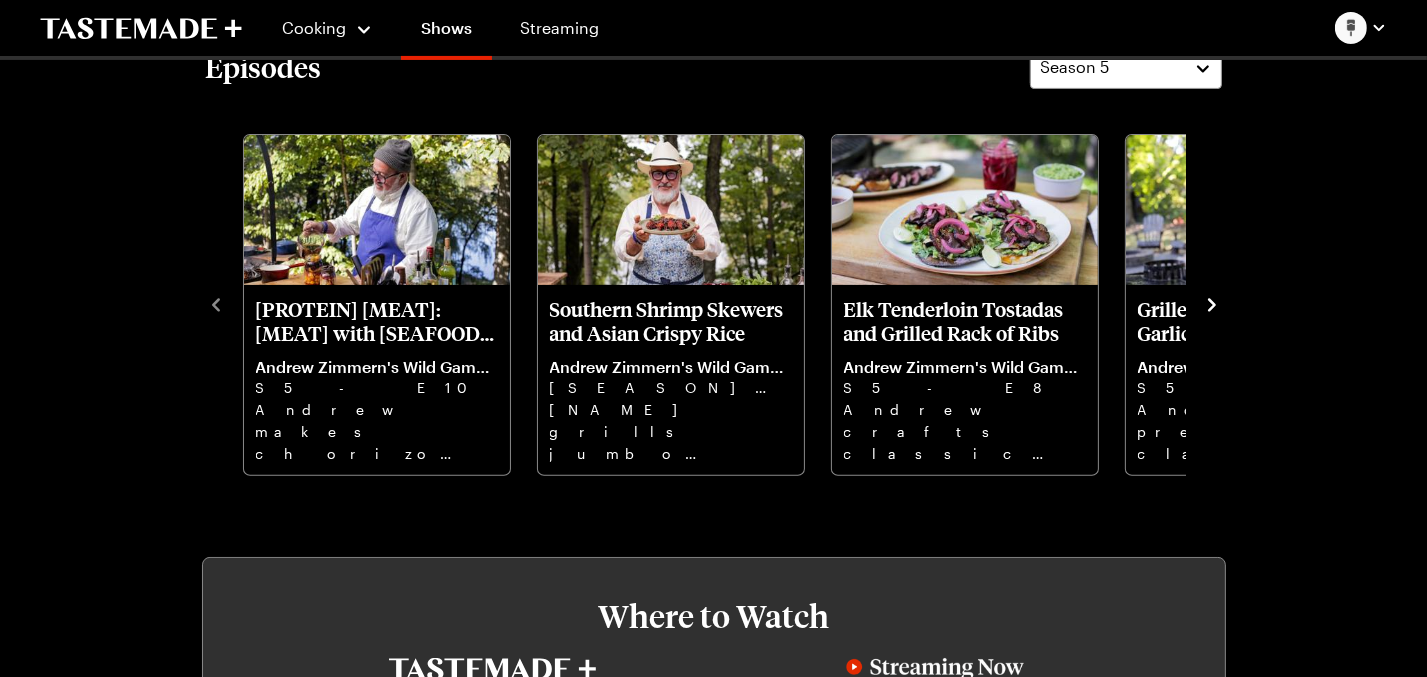 scroll, scrollTop: 575, scrollLeft: 0, axis: vertical 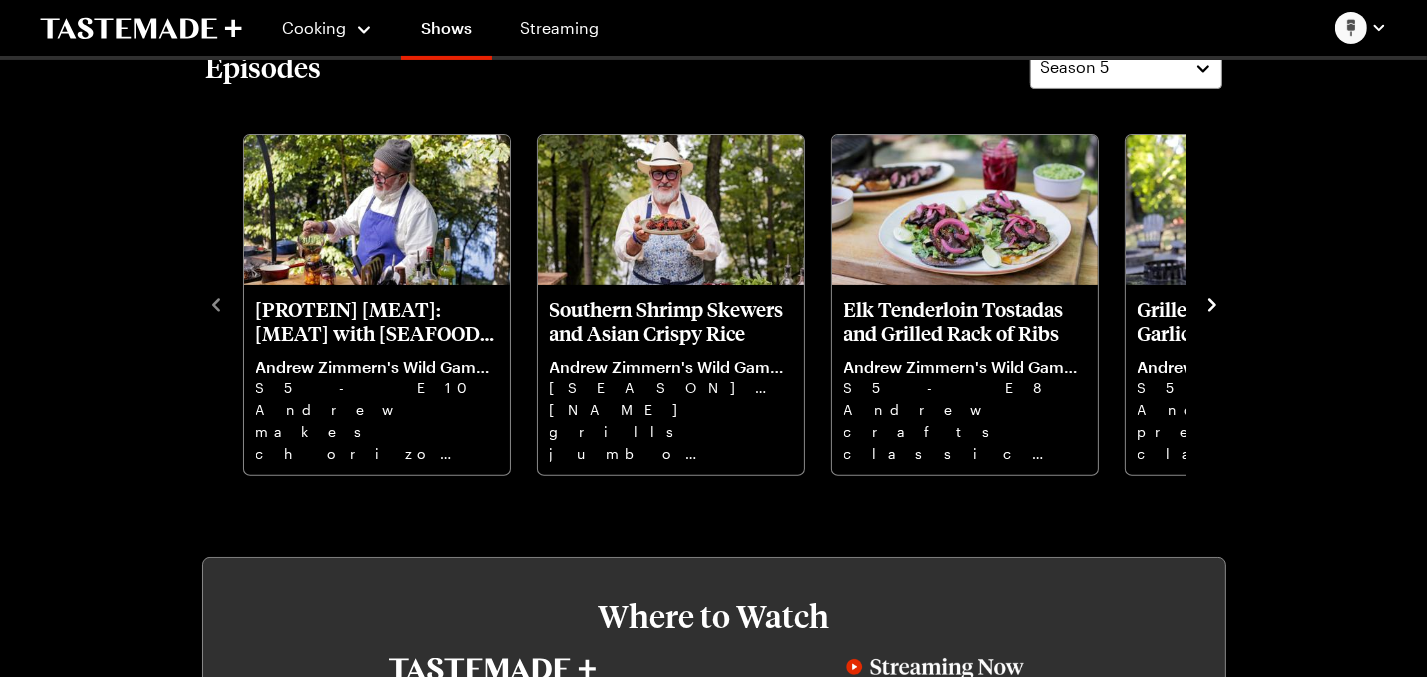 click 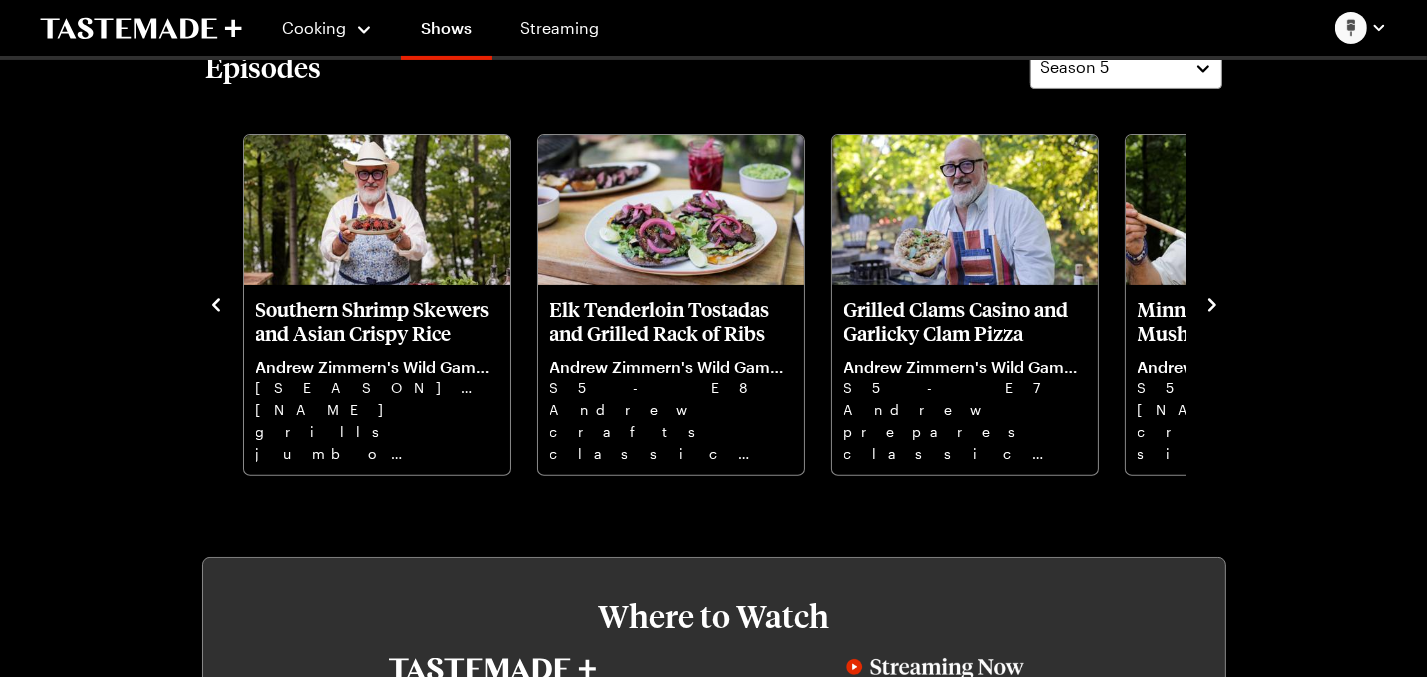 click 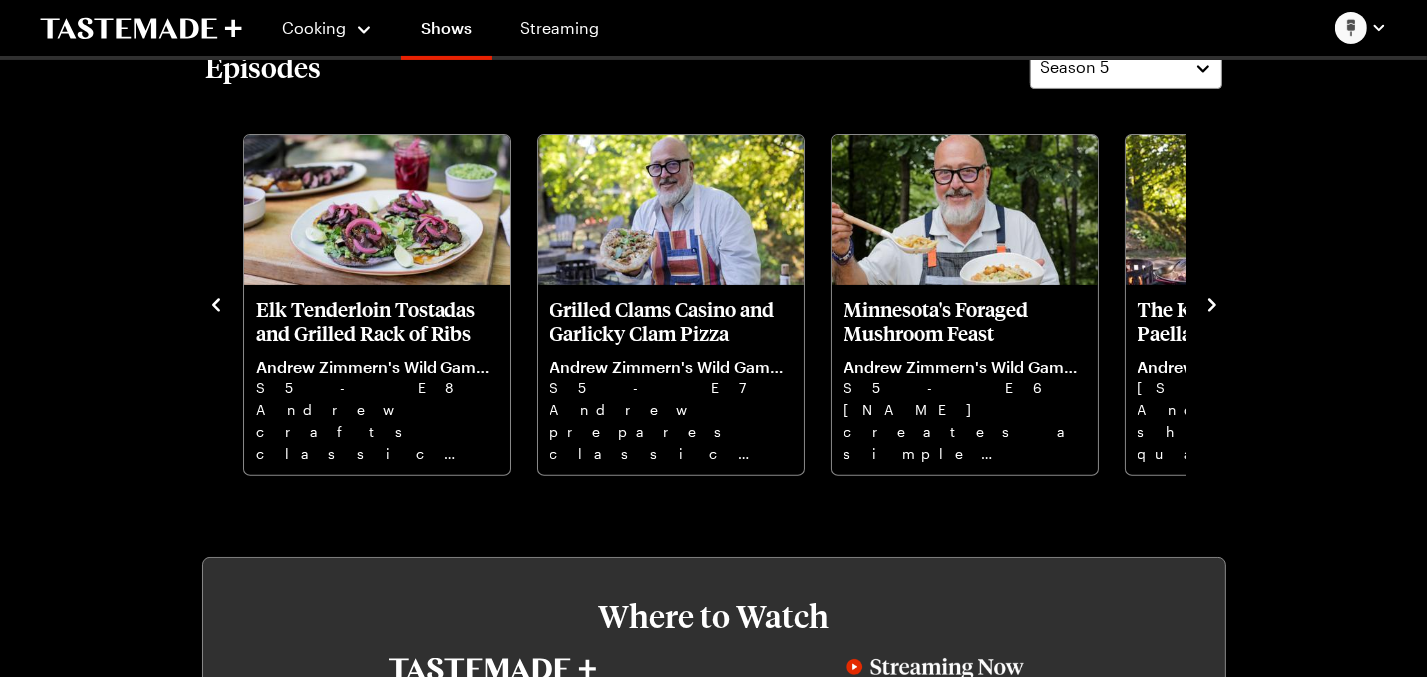 click 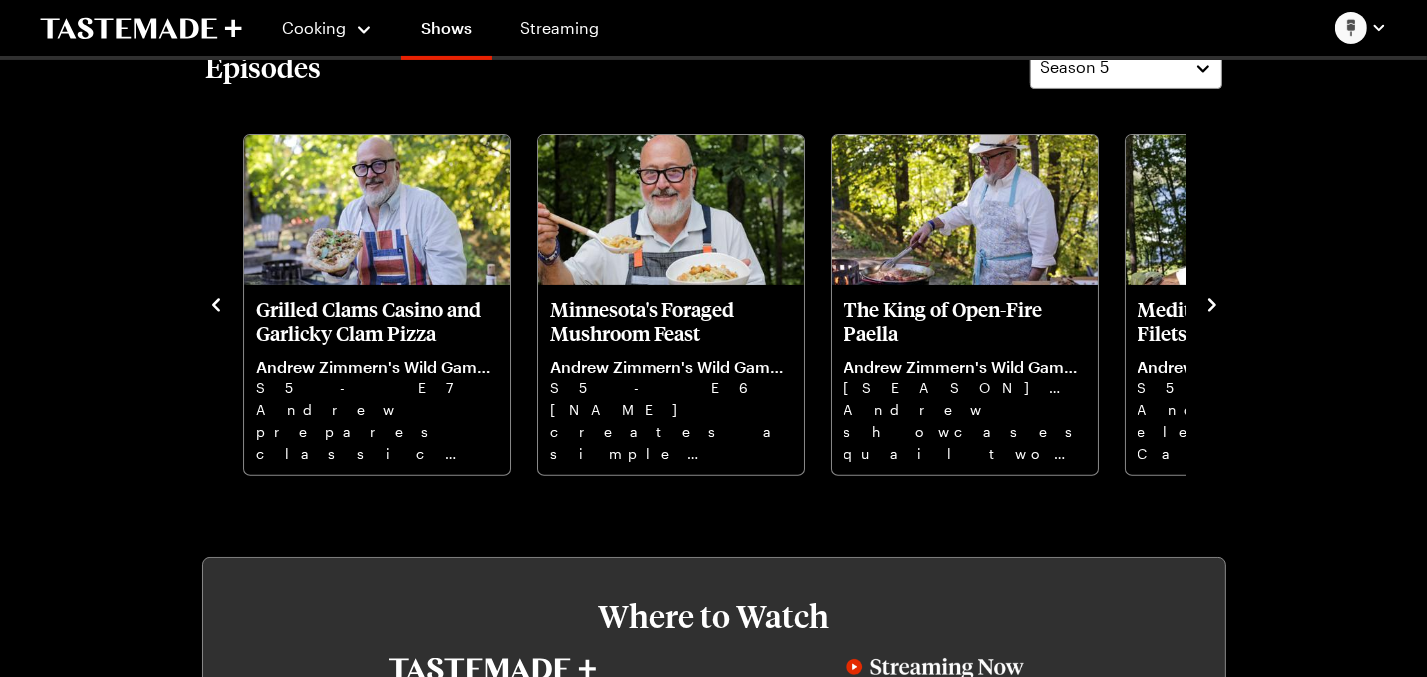 click 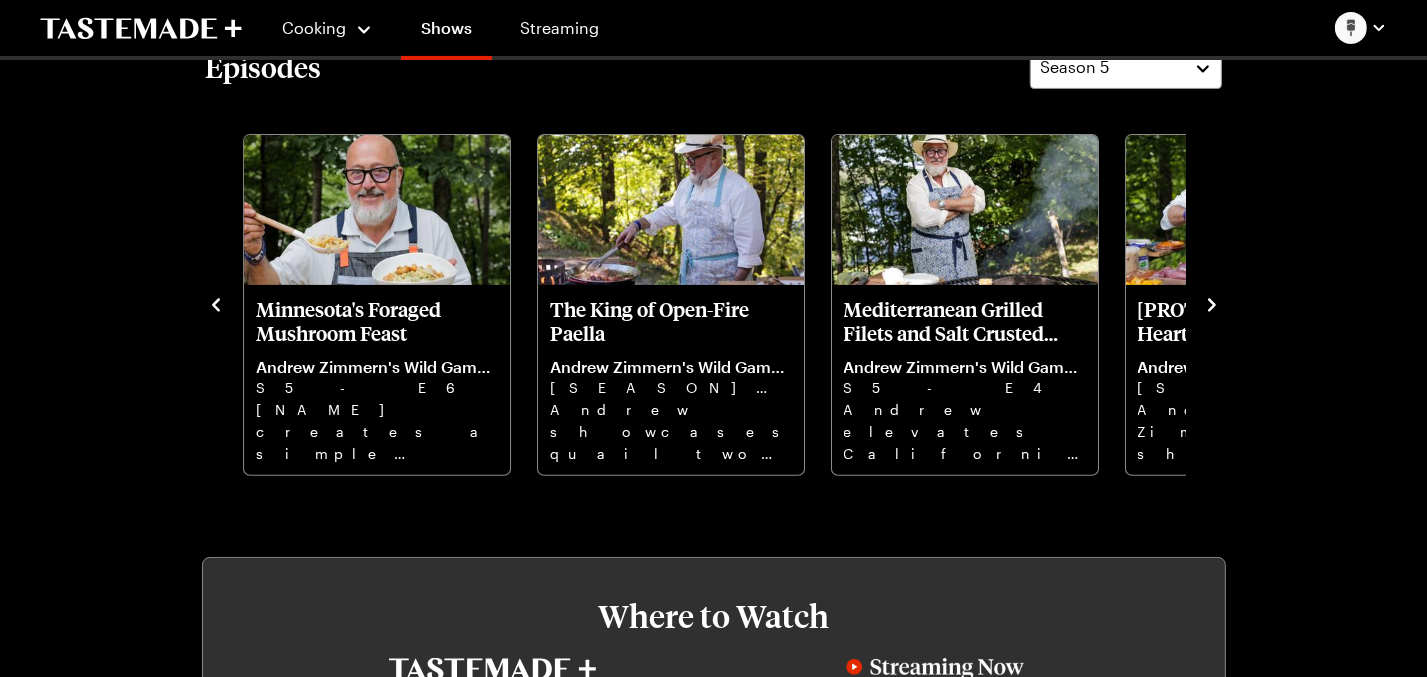 click 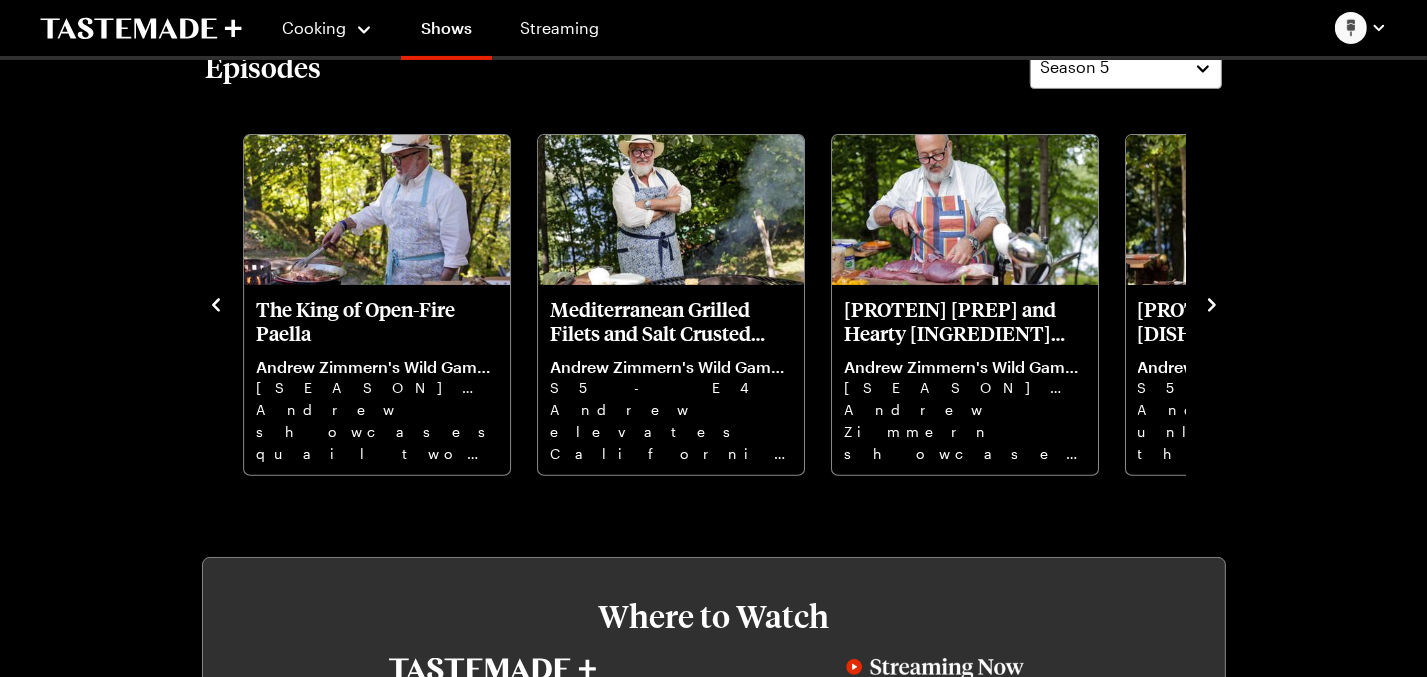 click 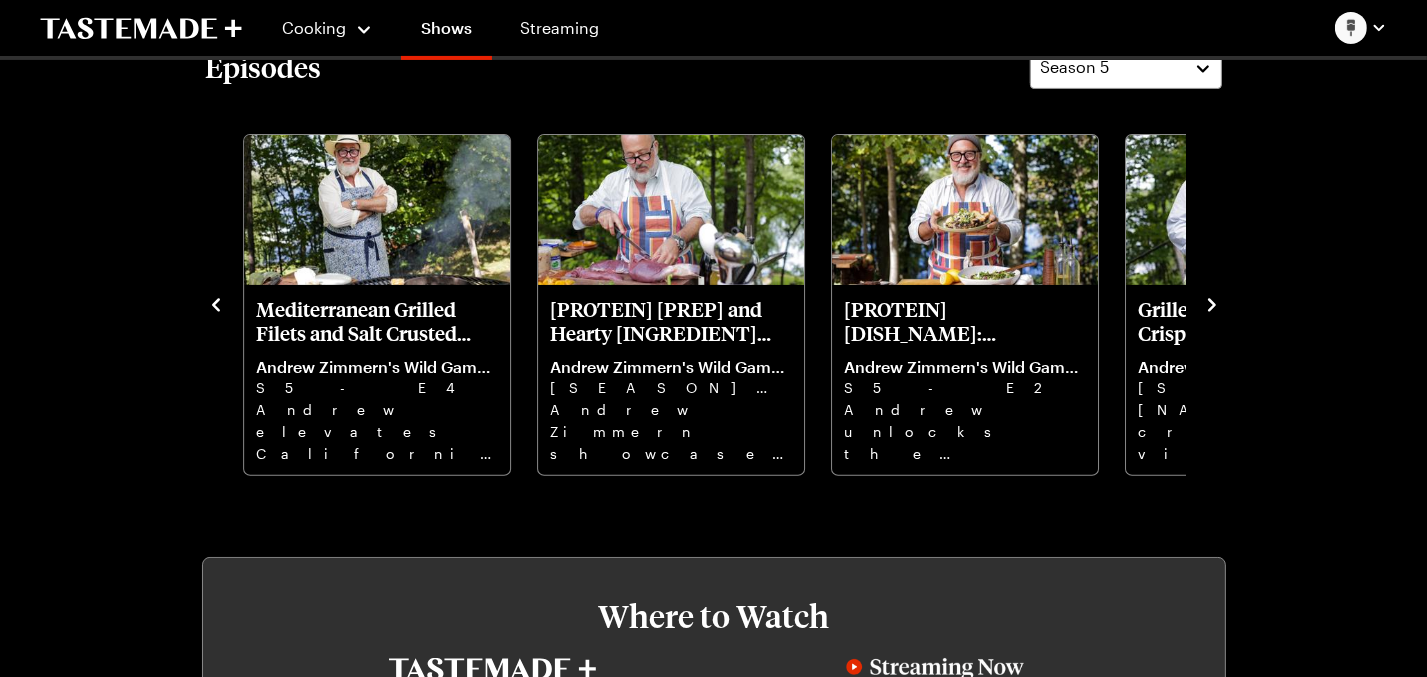 click 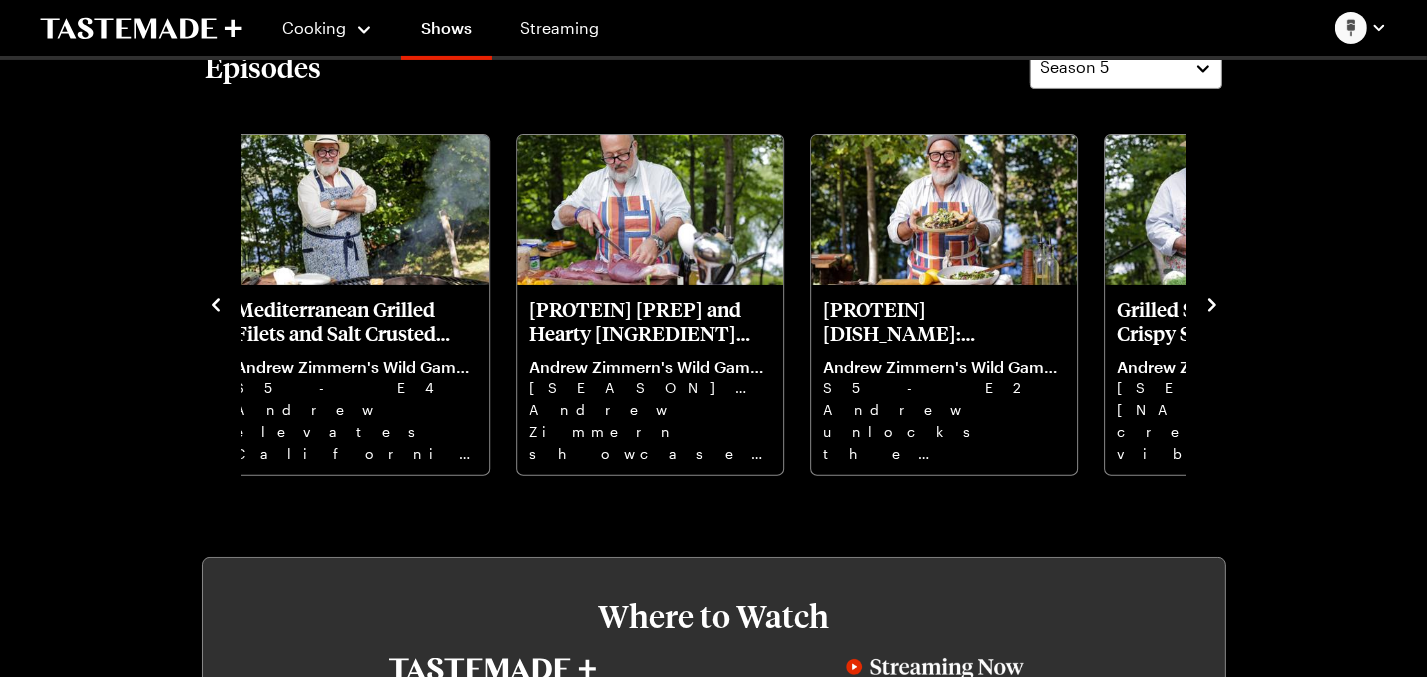 click 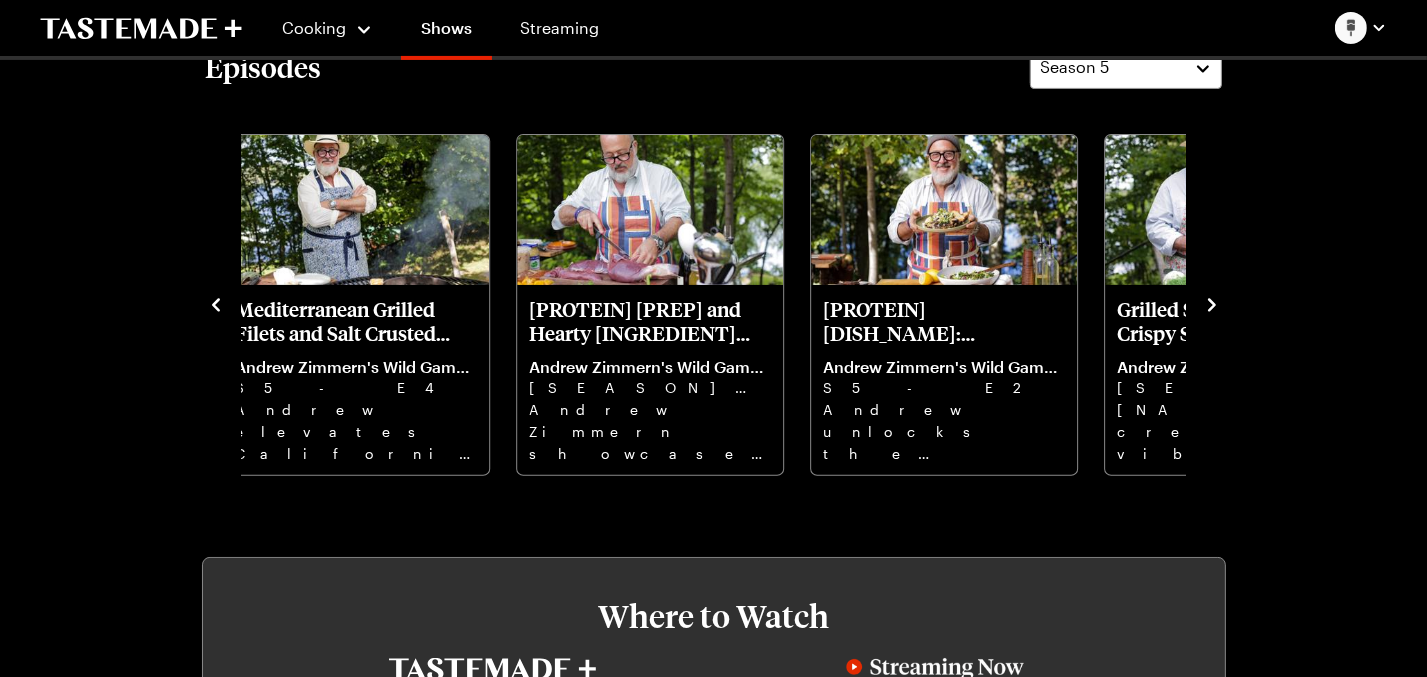 click 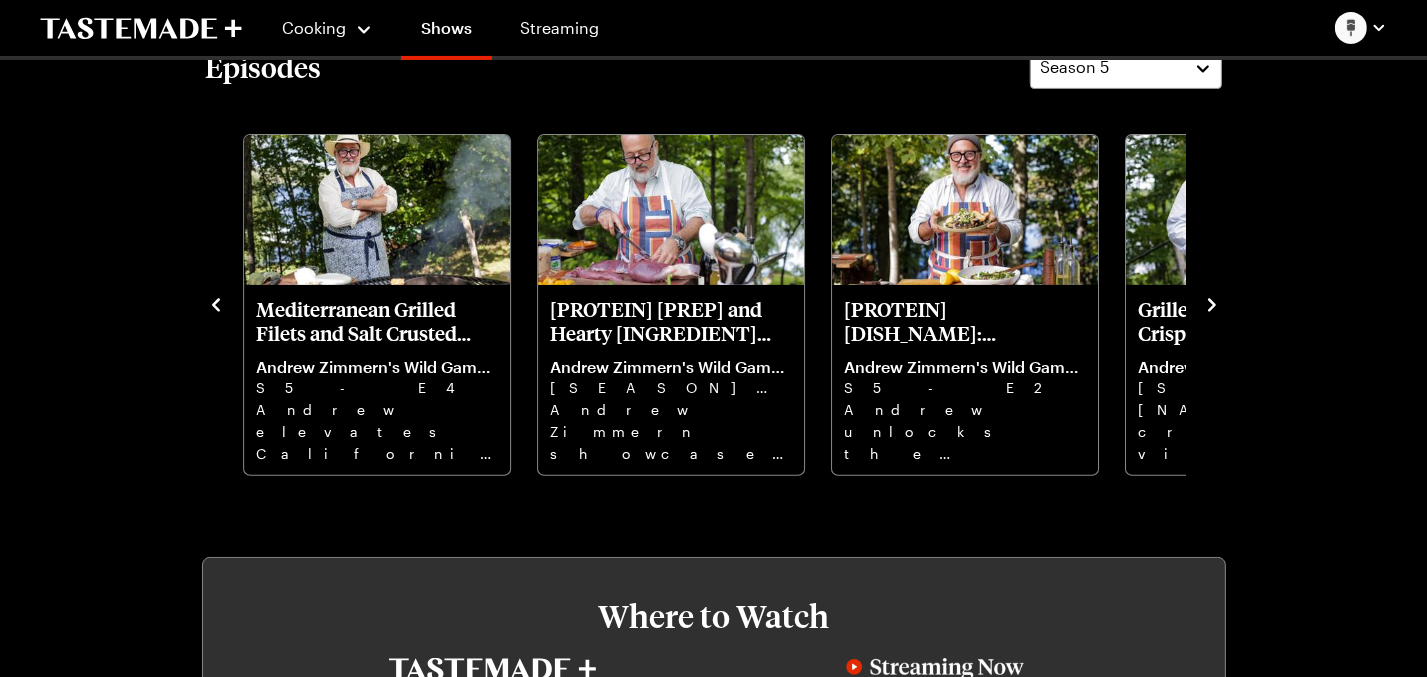 click 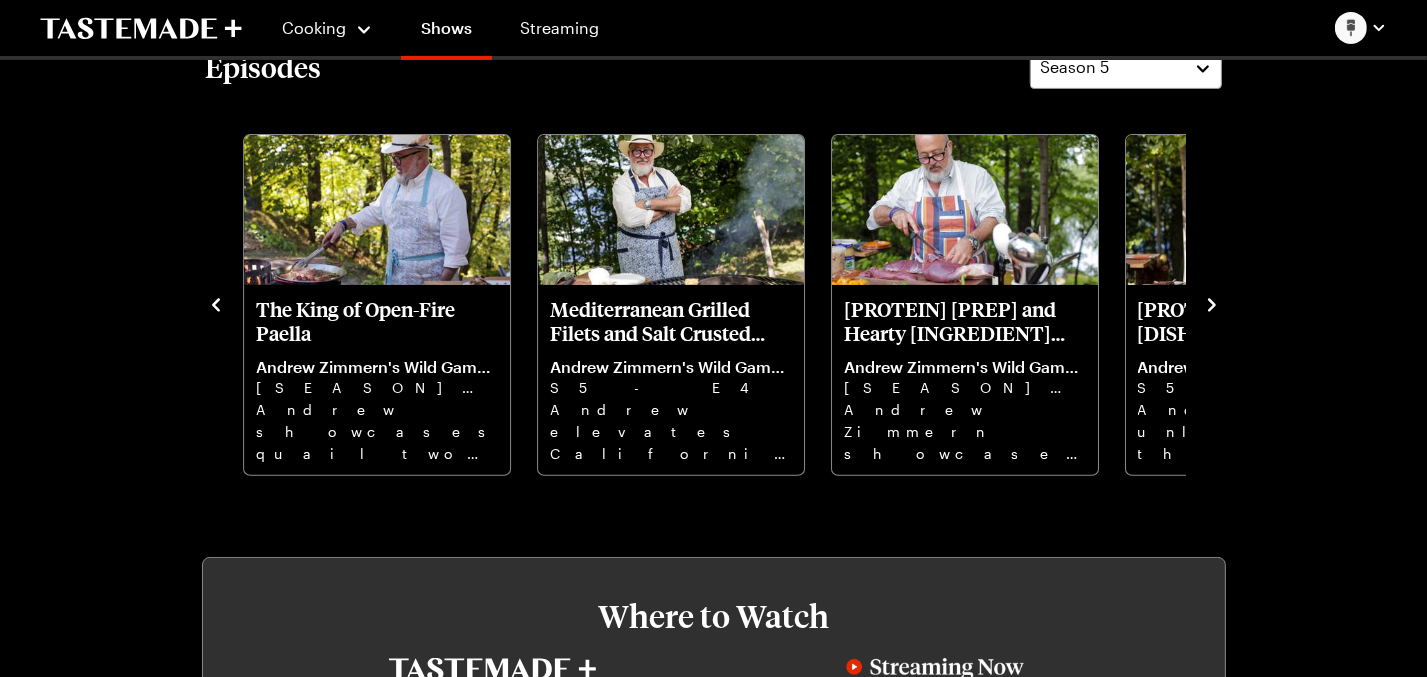 click 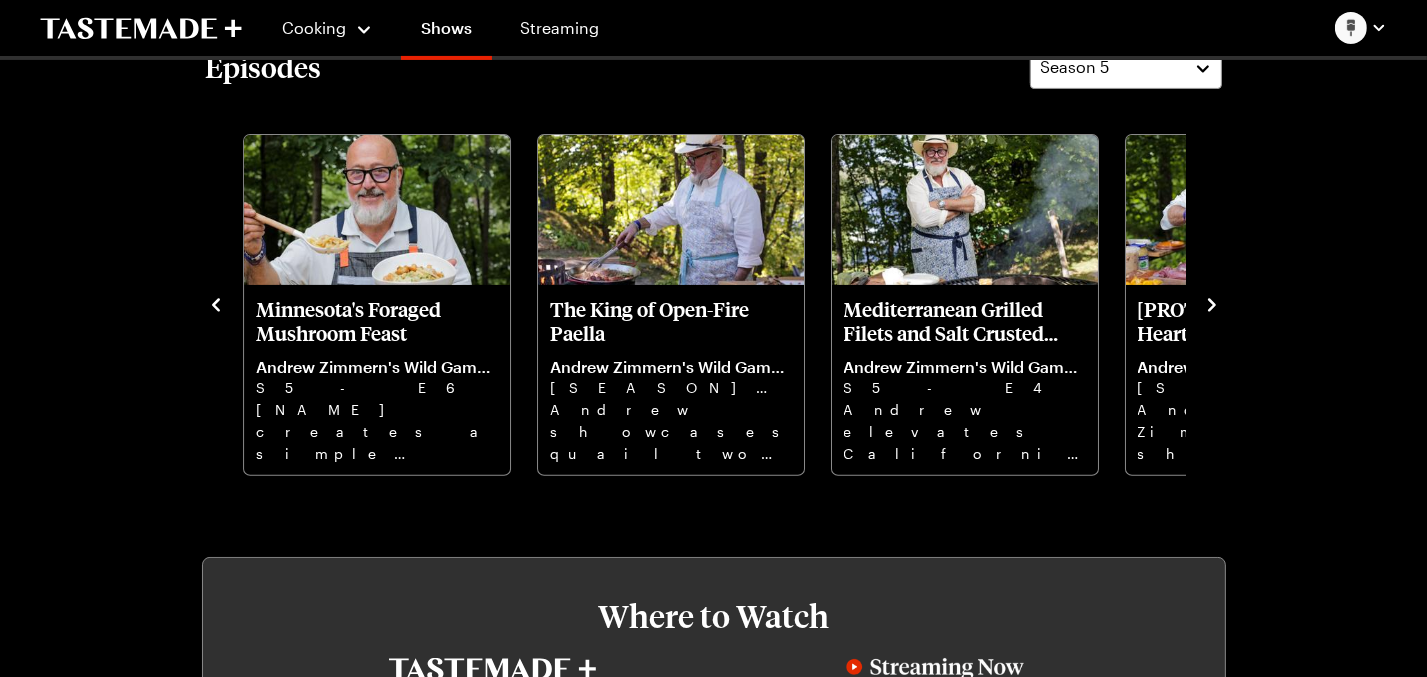 click 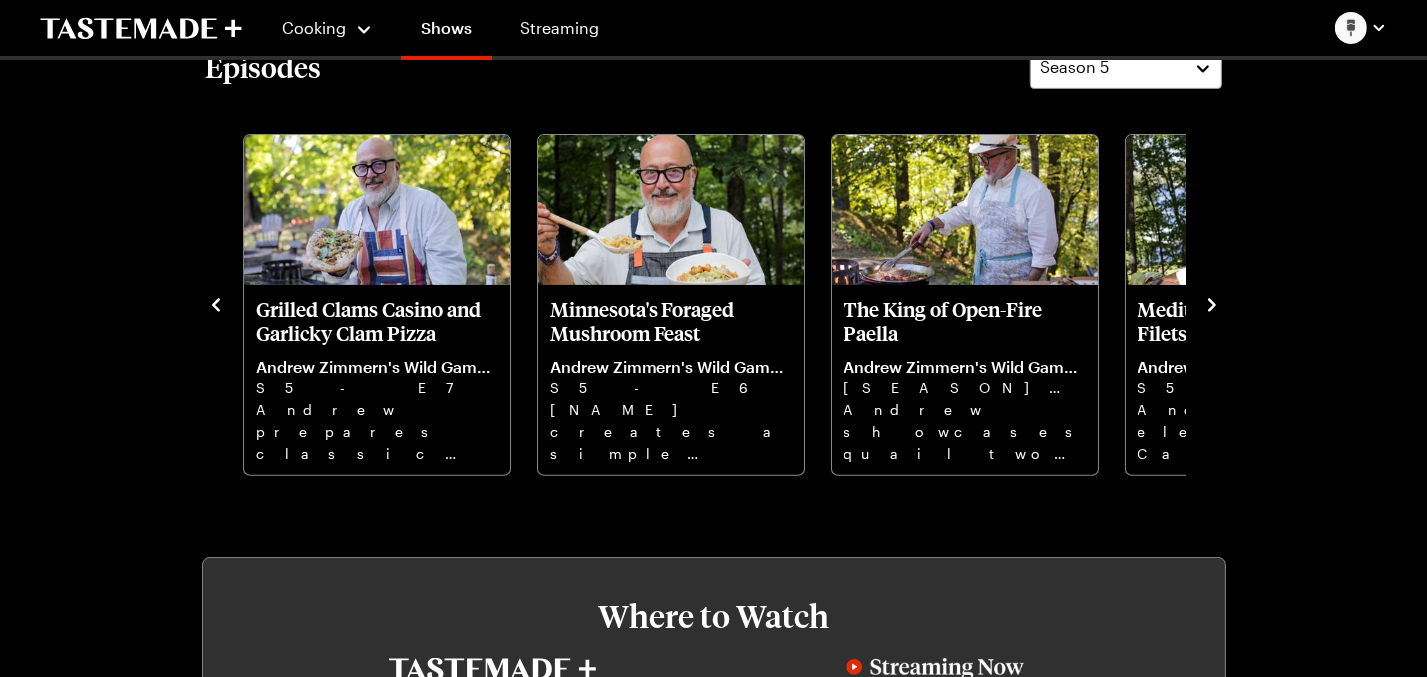 click 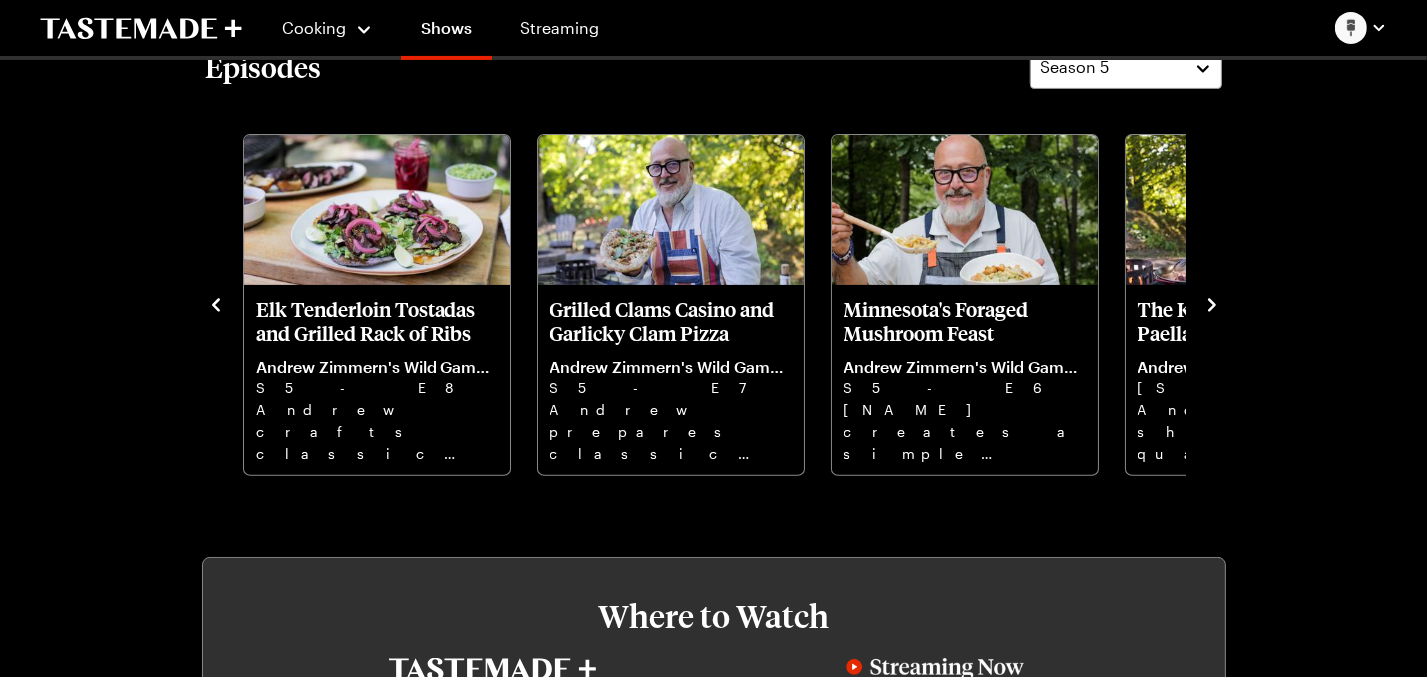 click 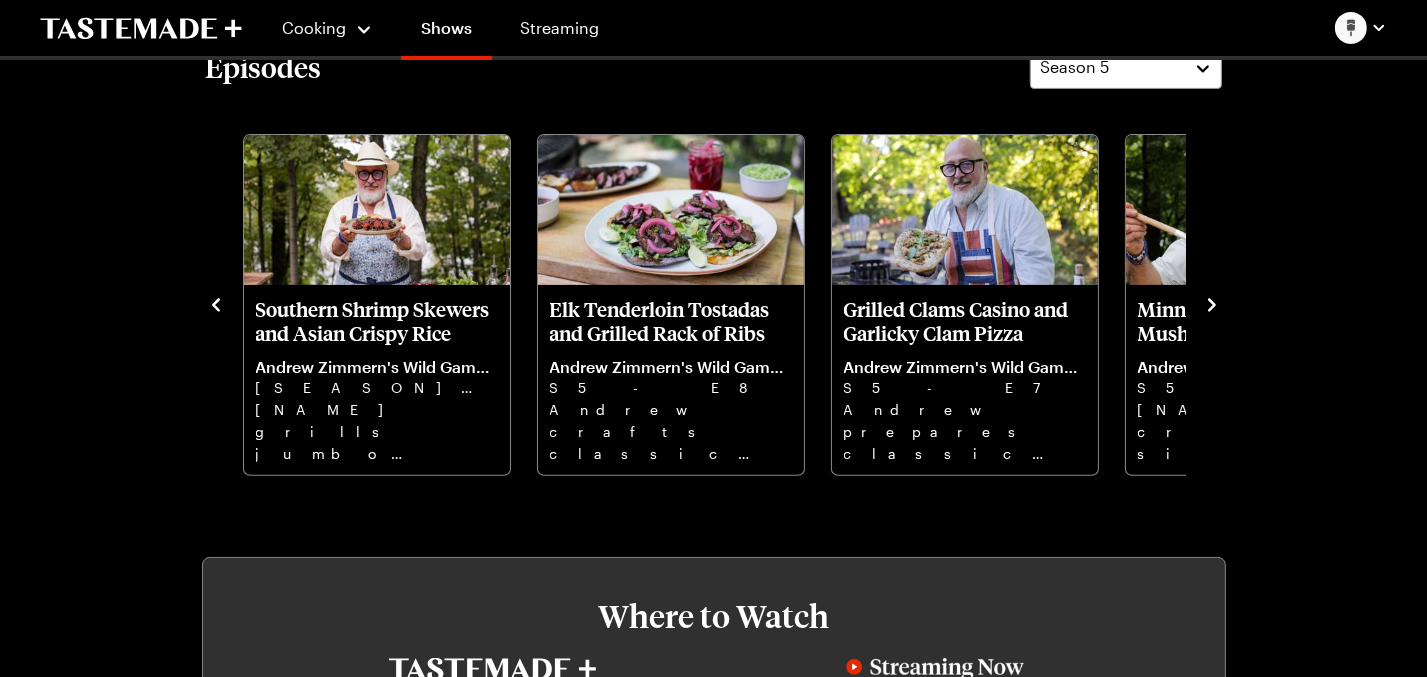 click 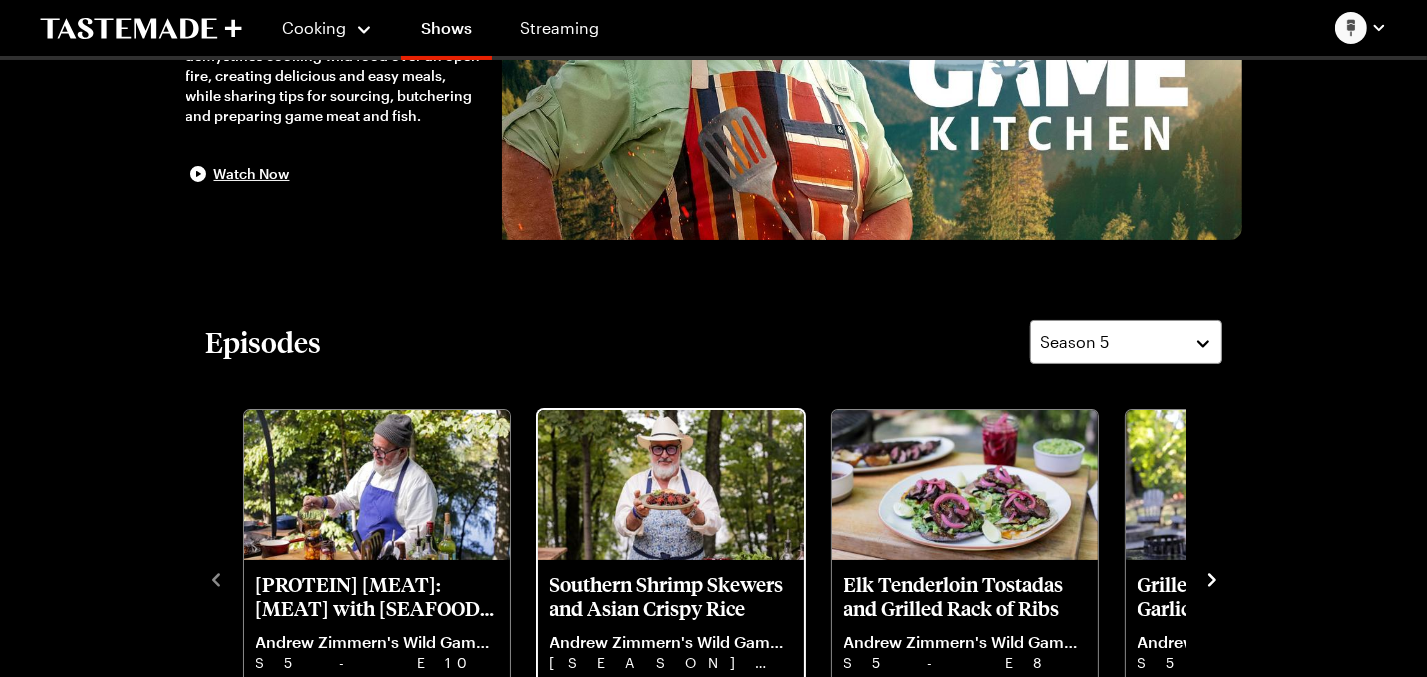 scroll, scrollTop: 301, scrollLeft: 0, axis: vertical 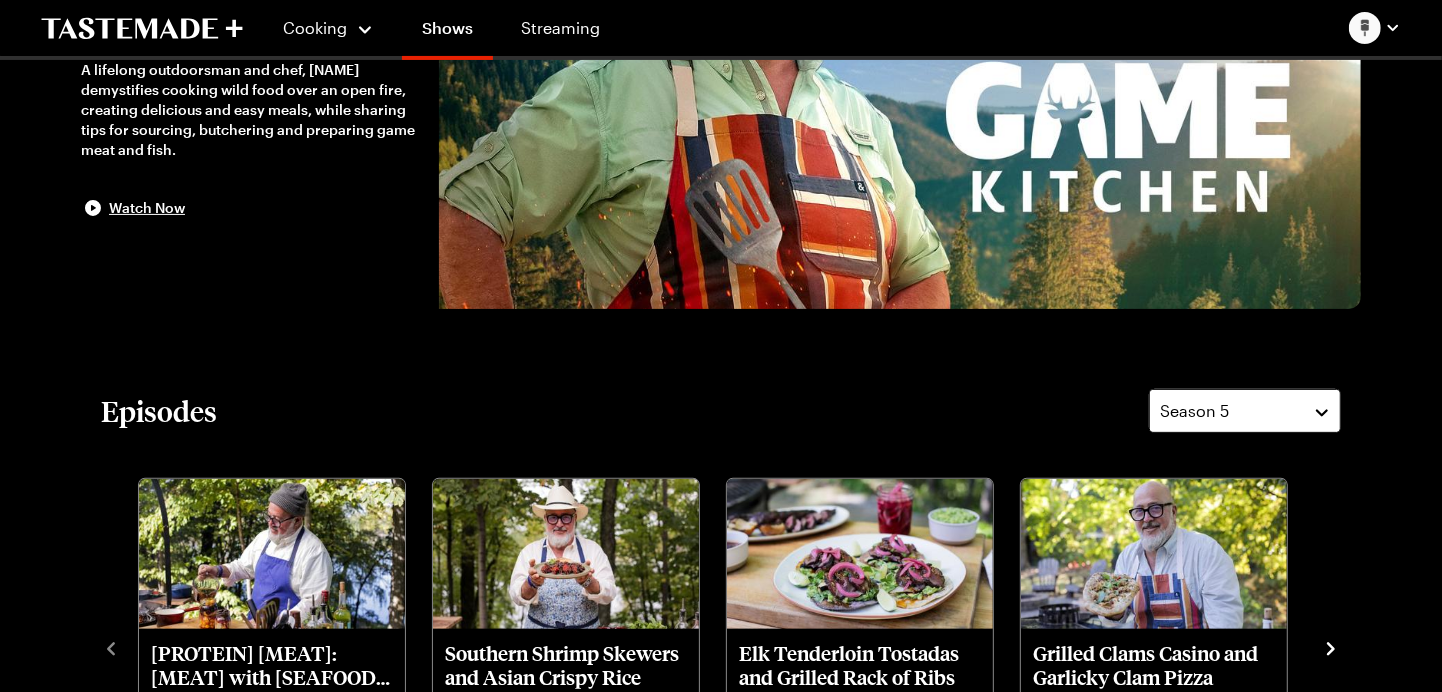 click on "Season 5" at bounding box center (1245, 411) 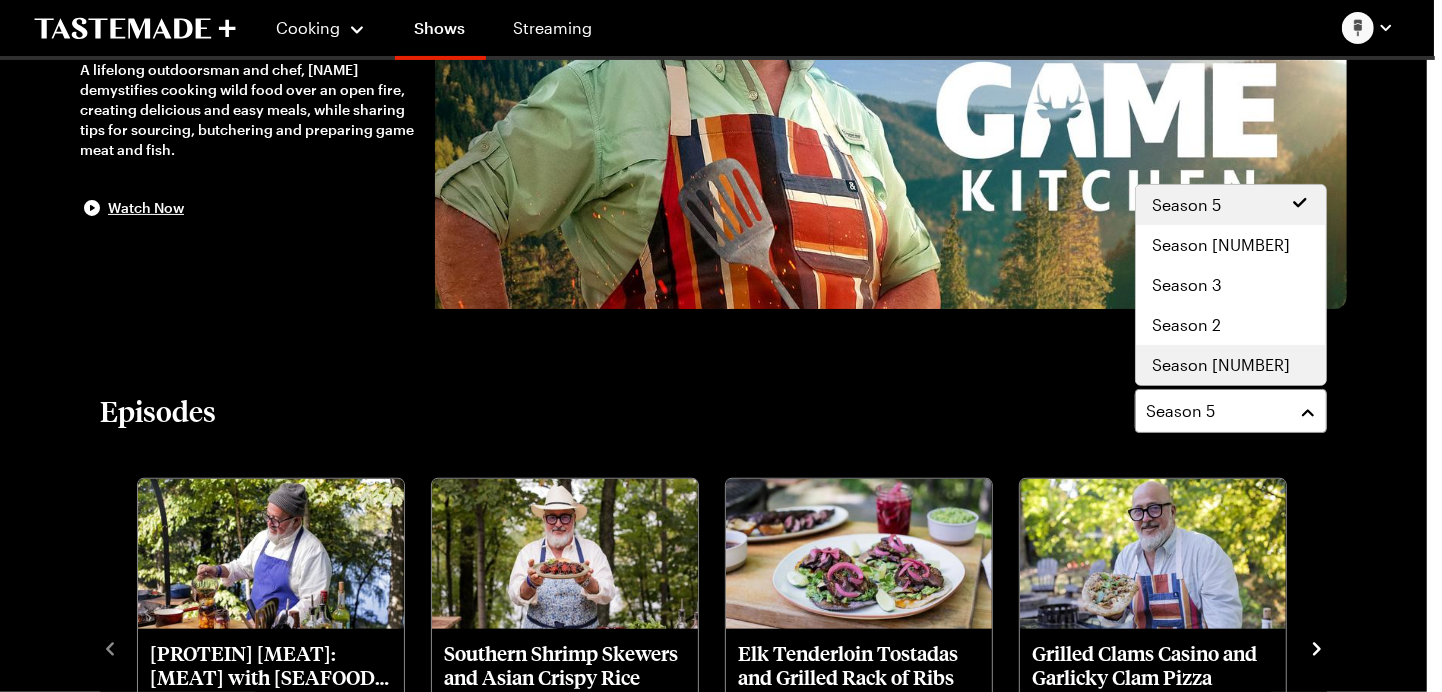 click on "Season [NUMBER]" at bounding box center [1221, 365] 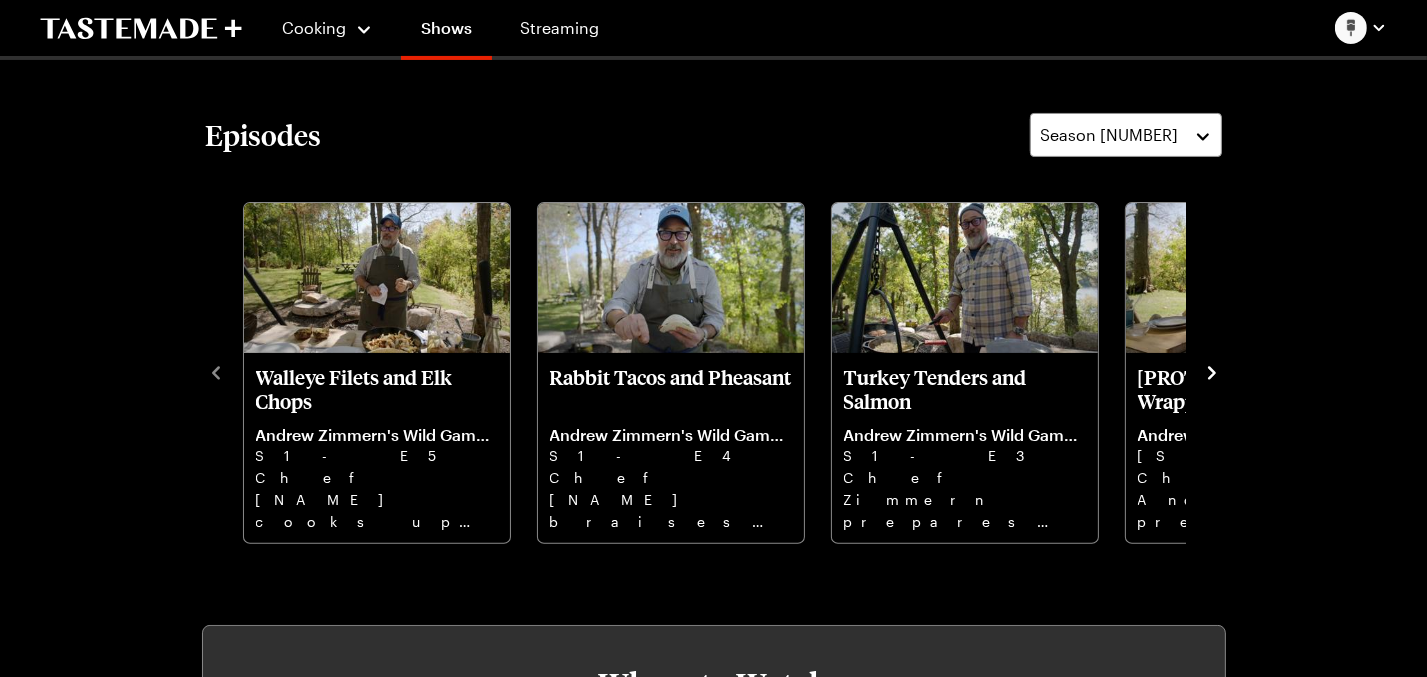 scroll, scrollTop: 507, scrollLeft: 0, axis: vertical 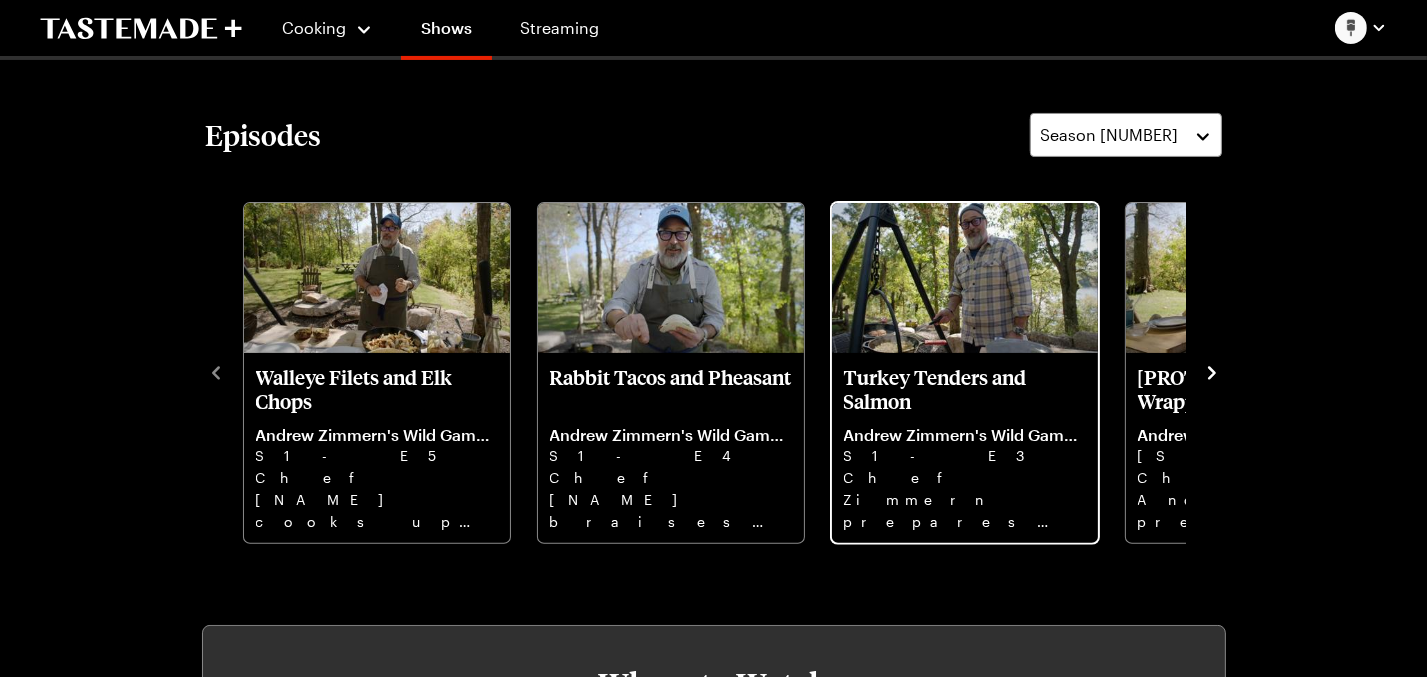 click on "Chef Zimmern prepares wild turkey breast. Then, cooks a simple meal of seared salmon with potatoes and onions." at bounding box center (965, 499) 